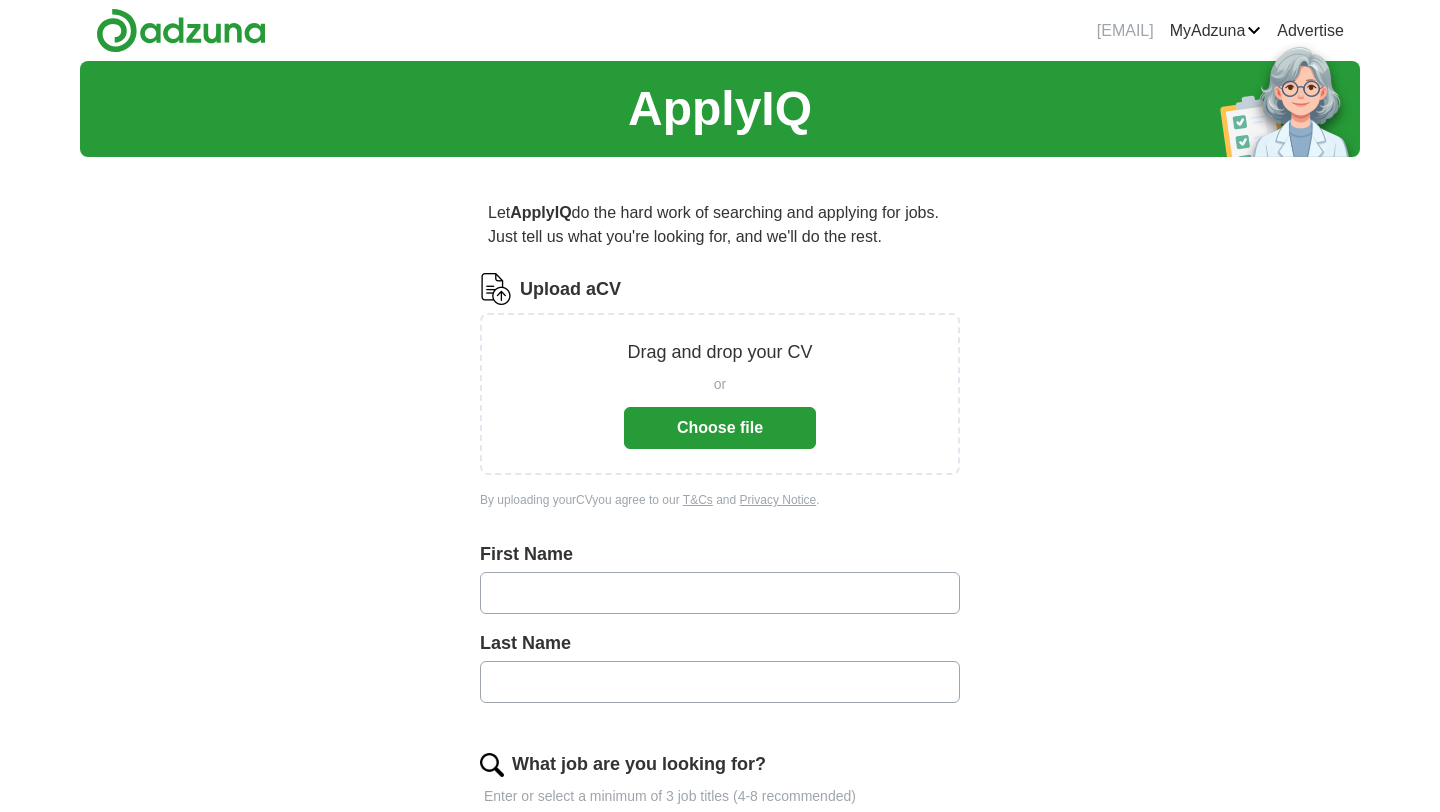 scroll, scrollTop: 0, scrollLeft: 0, axis: both 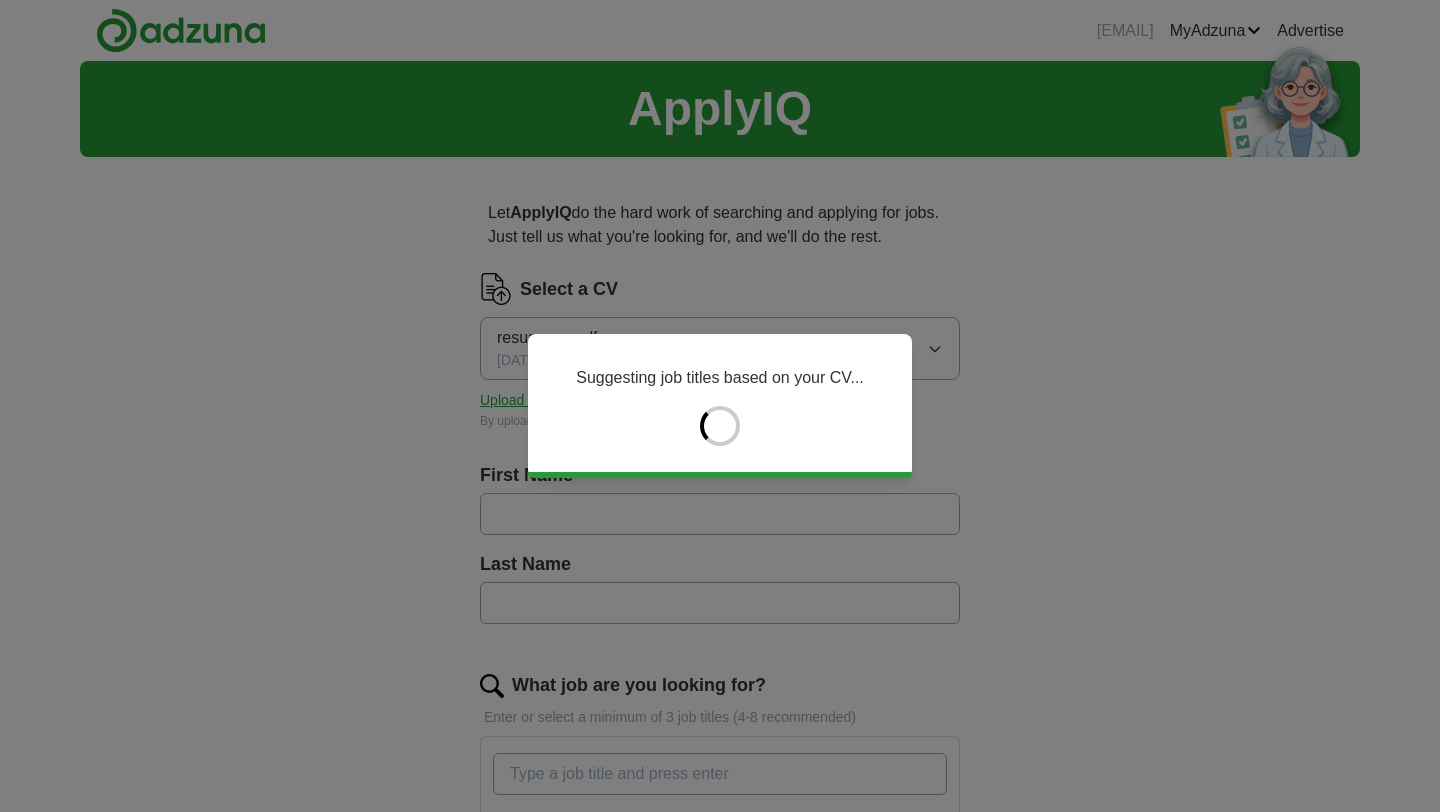type on "****" 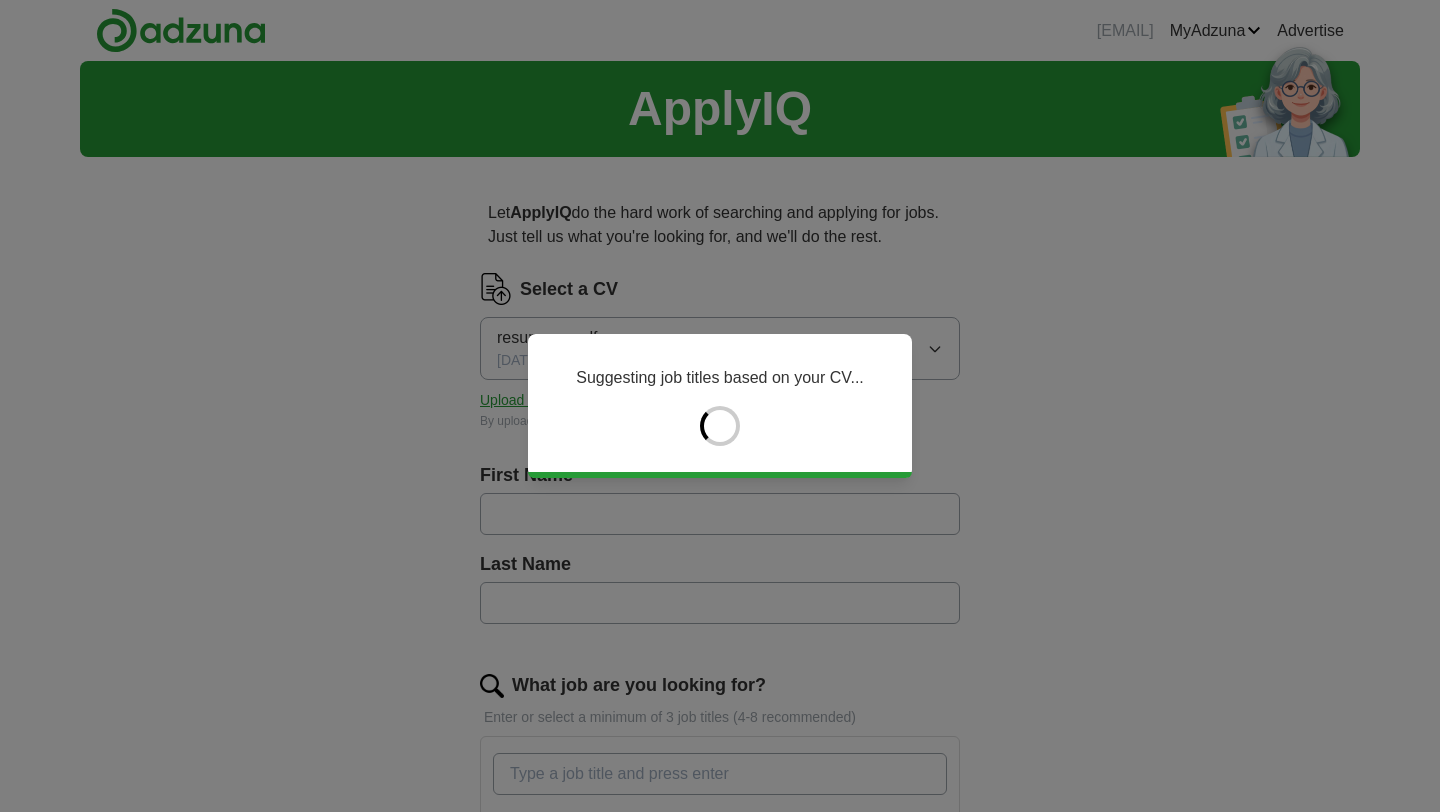 type on "*********" 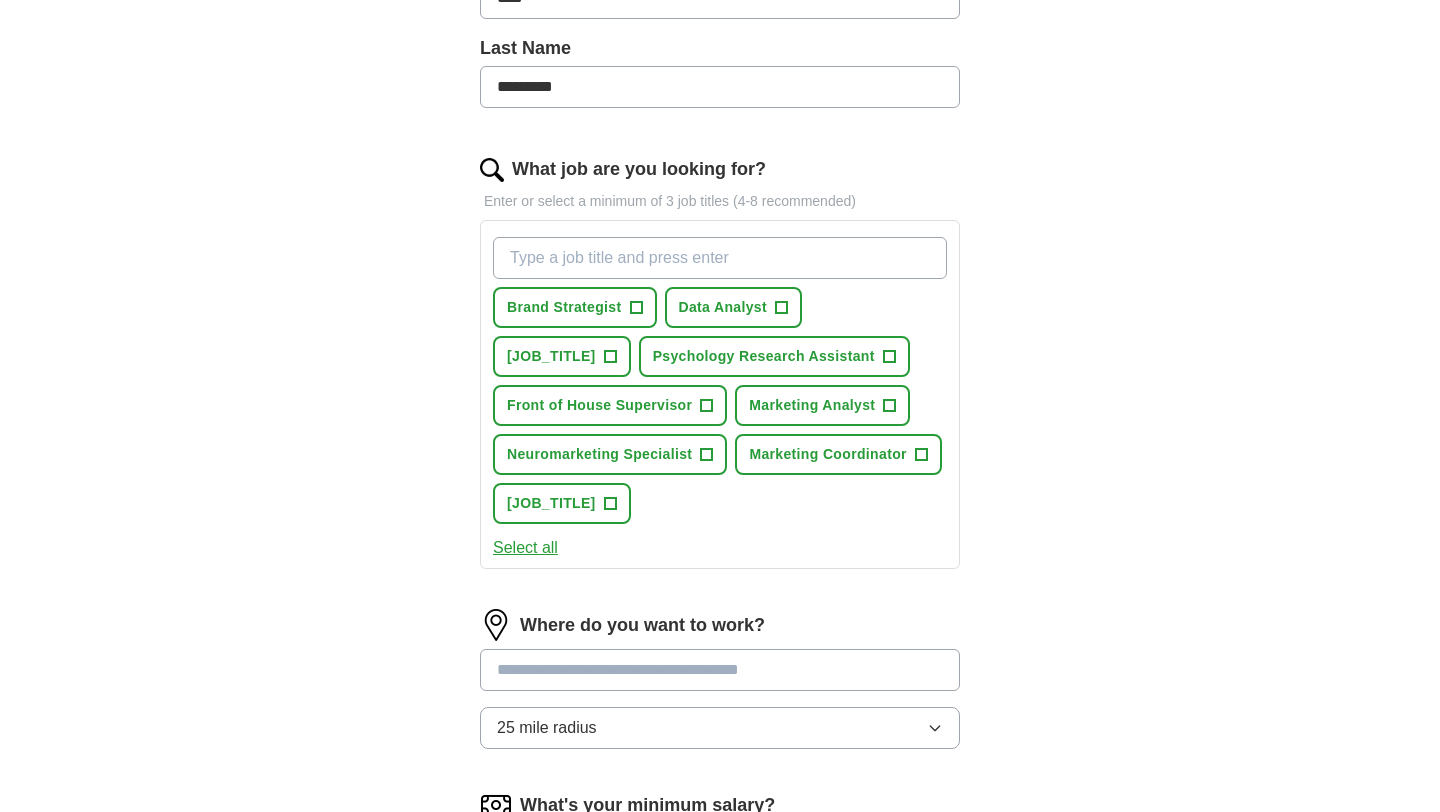 scroll, scrollTop: 533, scrollLeft: 0, axis: vertical 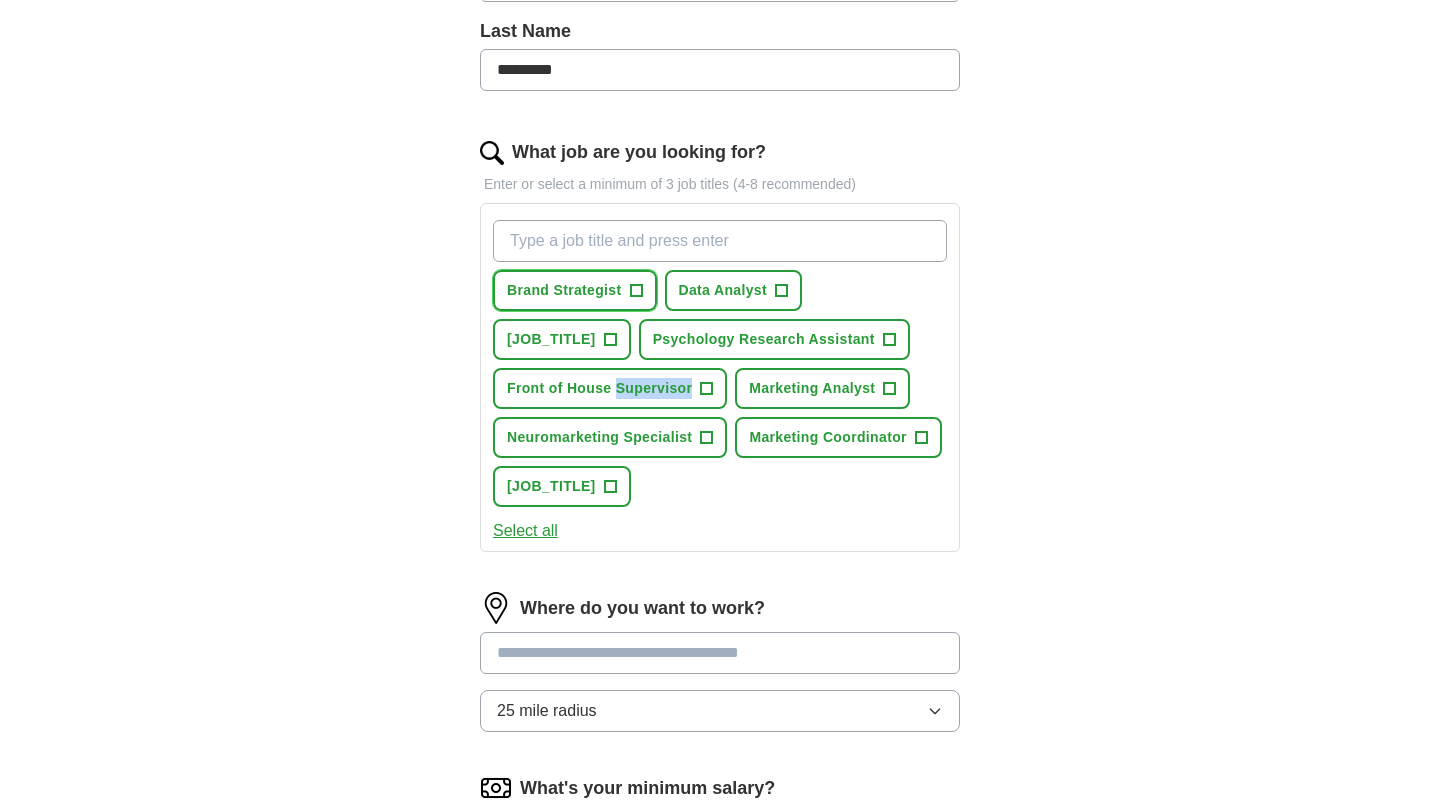 click on "+" at bounding box center (636, 291) 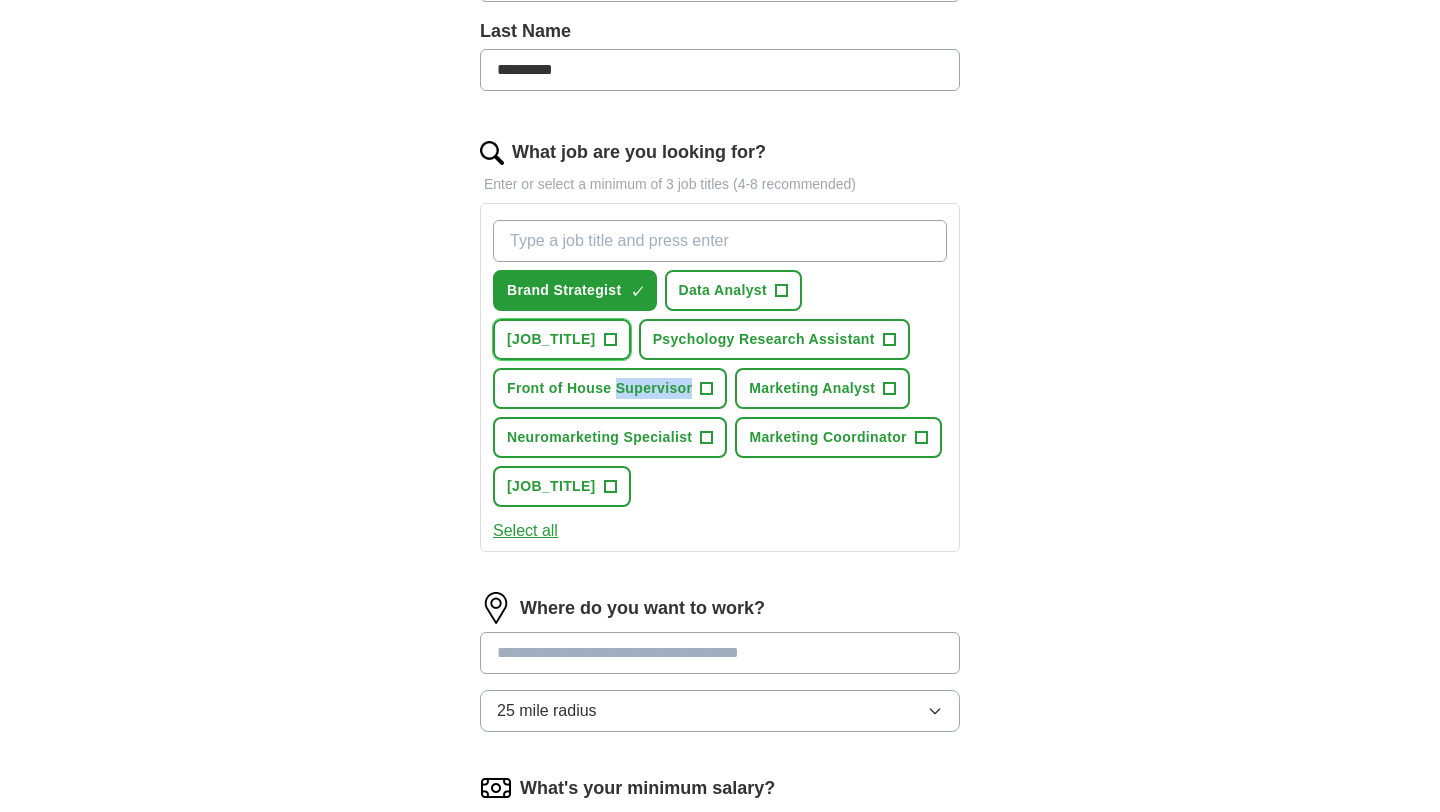 click on "+" at bounding box center [610, 340] 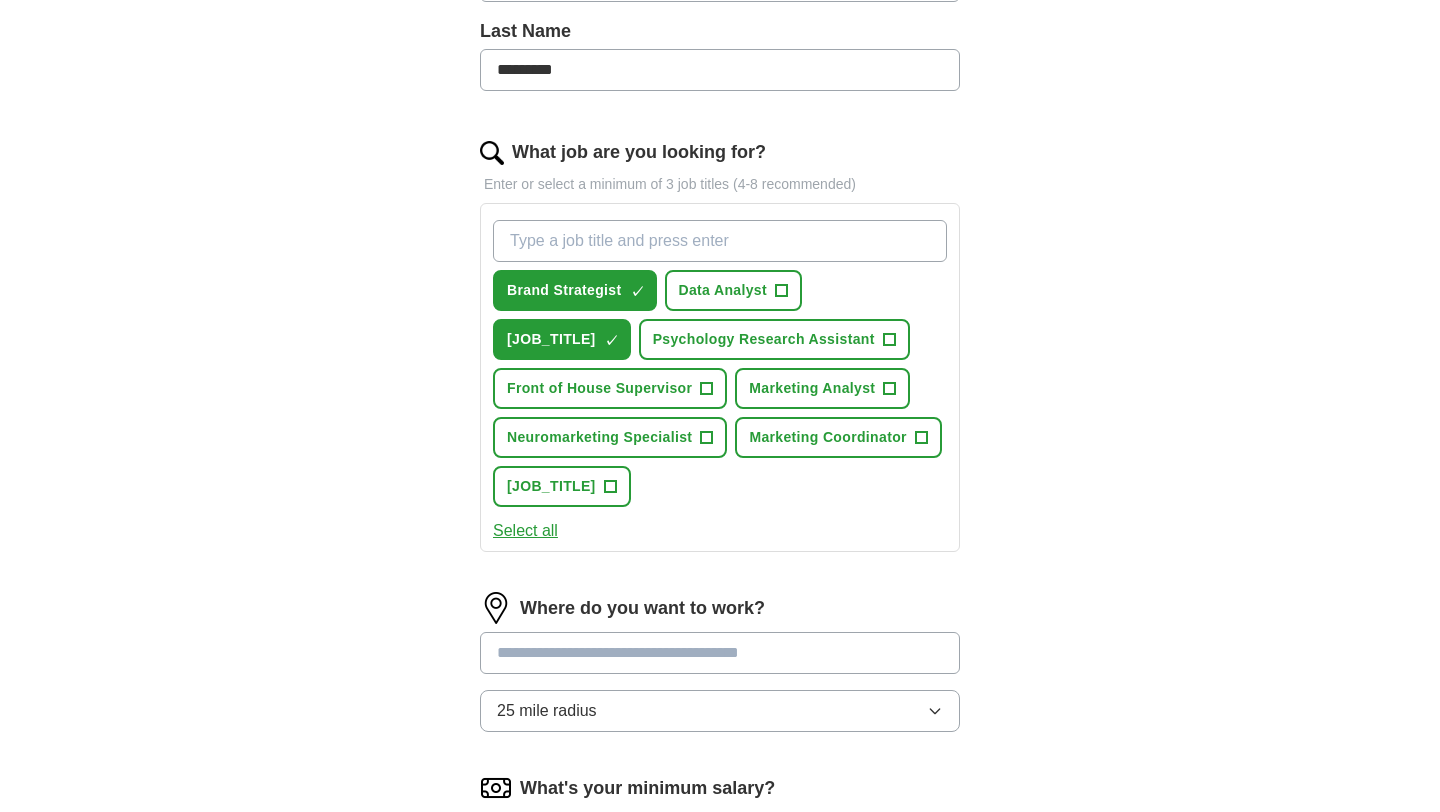 click on "[JOB_TITLE] ✓ × [JOB_TITLE] + [JOB_TITLE] ✓ × [JOB_TITLE] + [JOB_TITLE] + [JOB_TITLE] + [JOB_TITLE] + [JOB_TITLE] + [JOB_TITLE] + [JOB_TITLE] +" at bounding box center [720, 363] 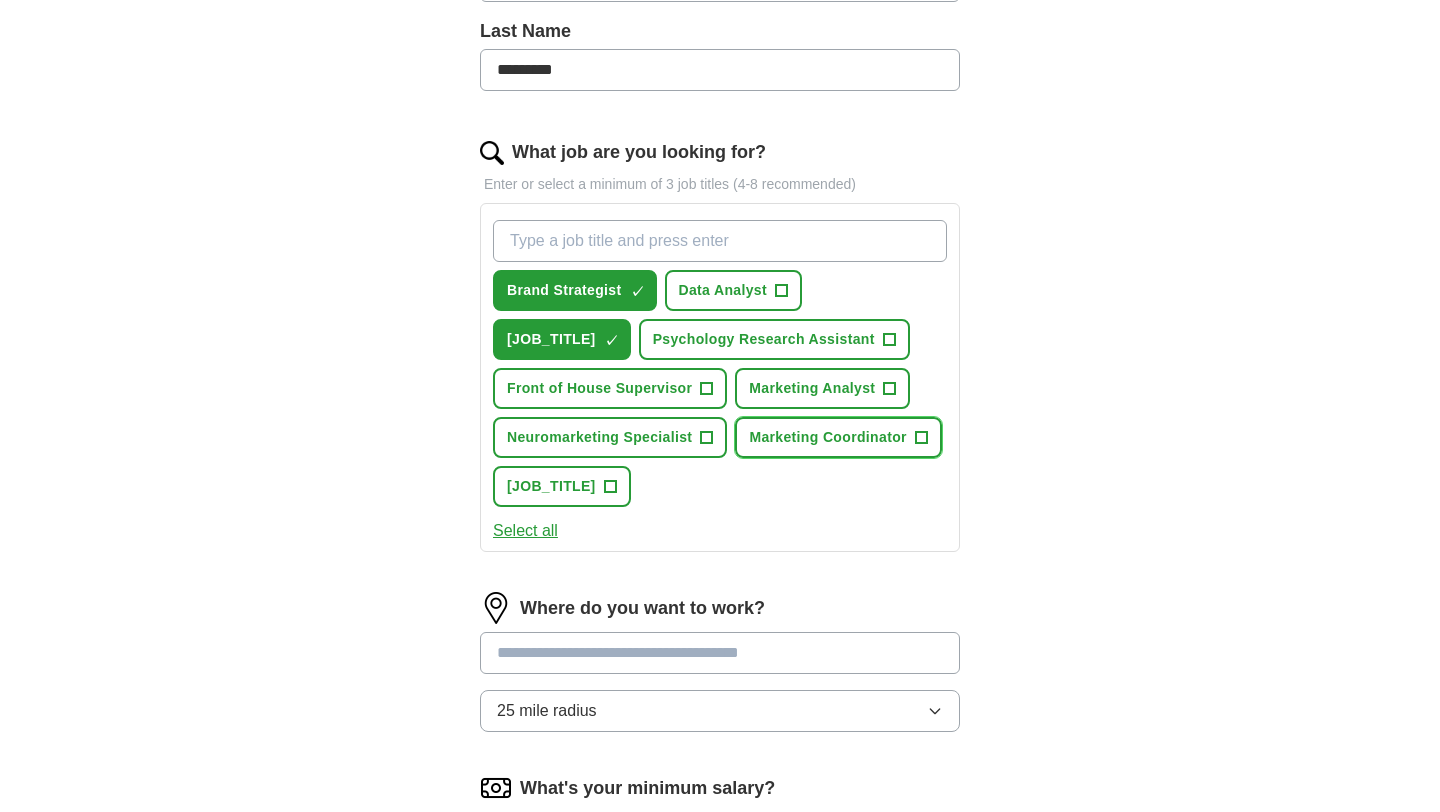 click on "+" at bounding box center (921, 438) 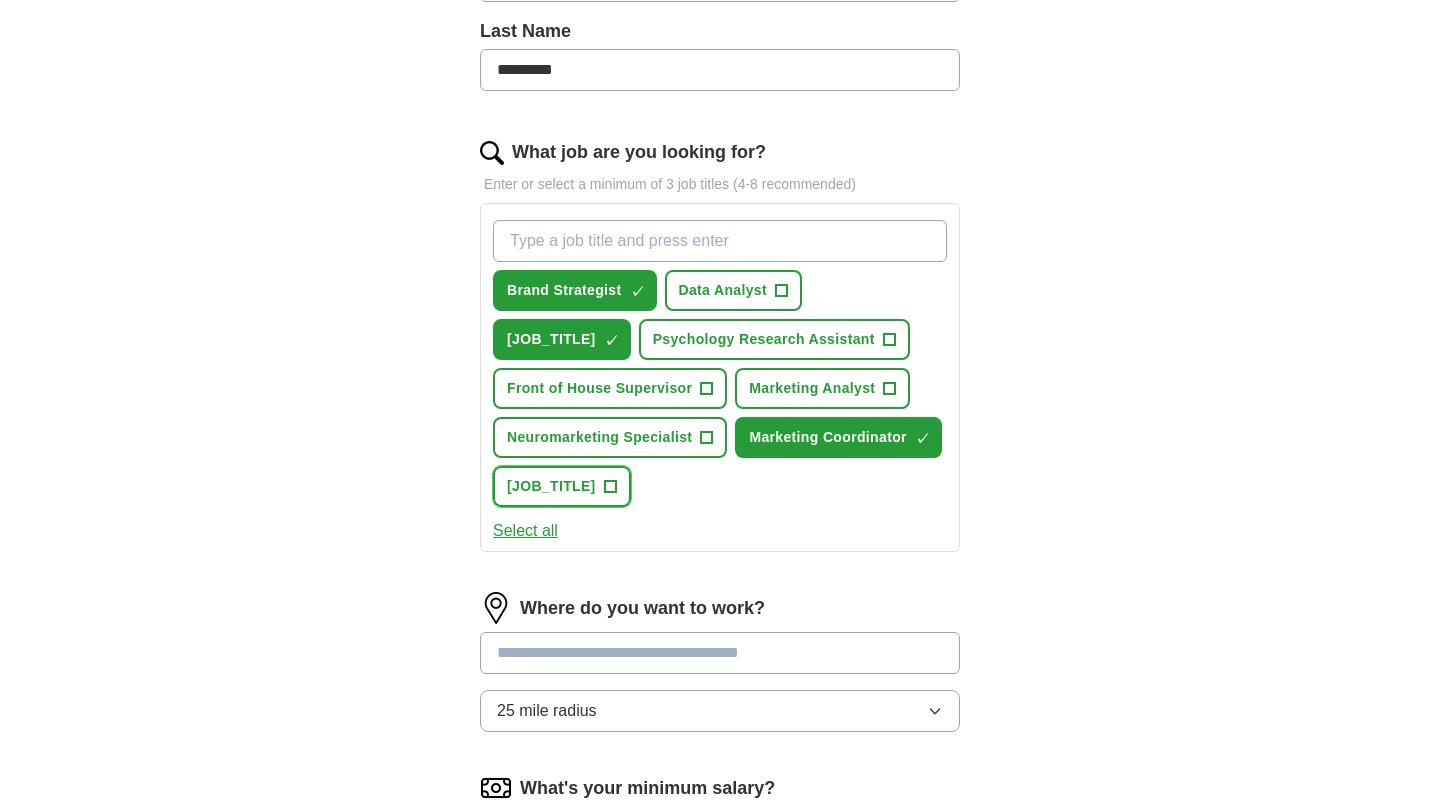 click on "+" at bounding box center [610, 487] 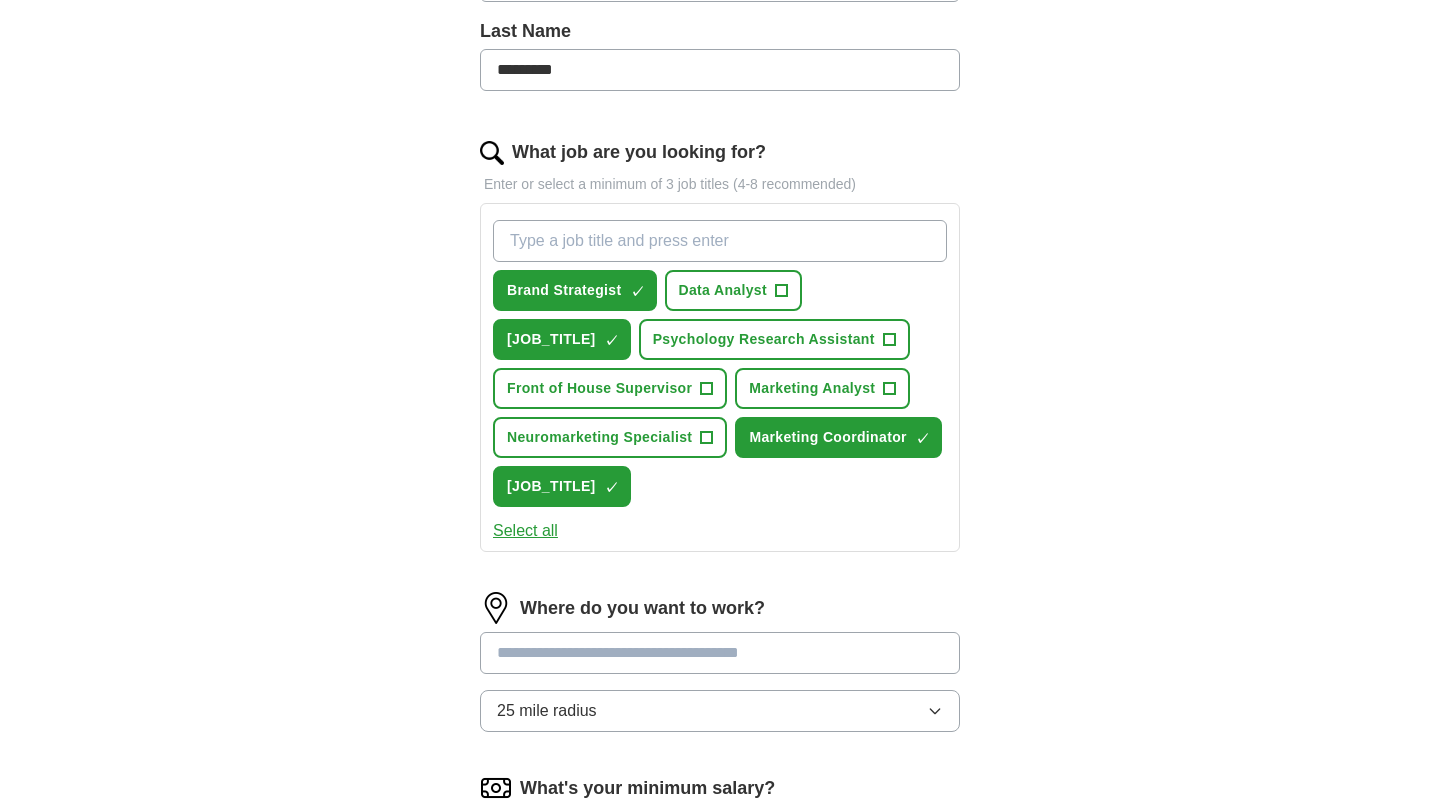 click on "What job are you looking for?" at bounding box center (720, 241) 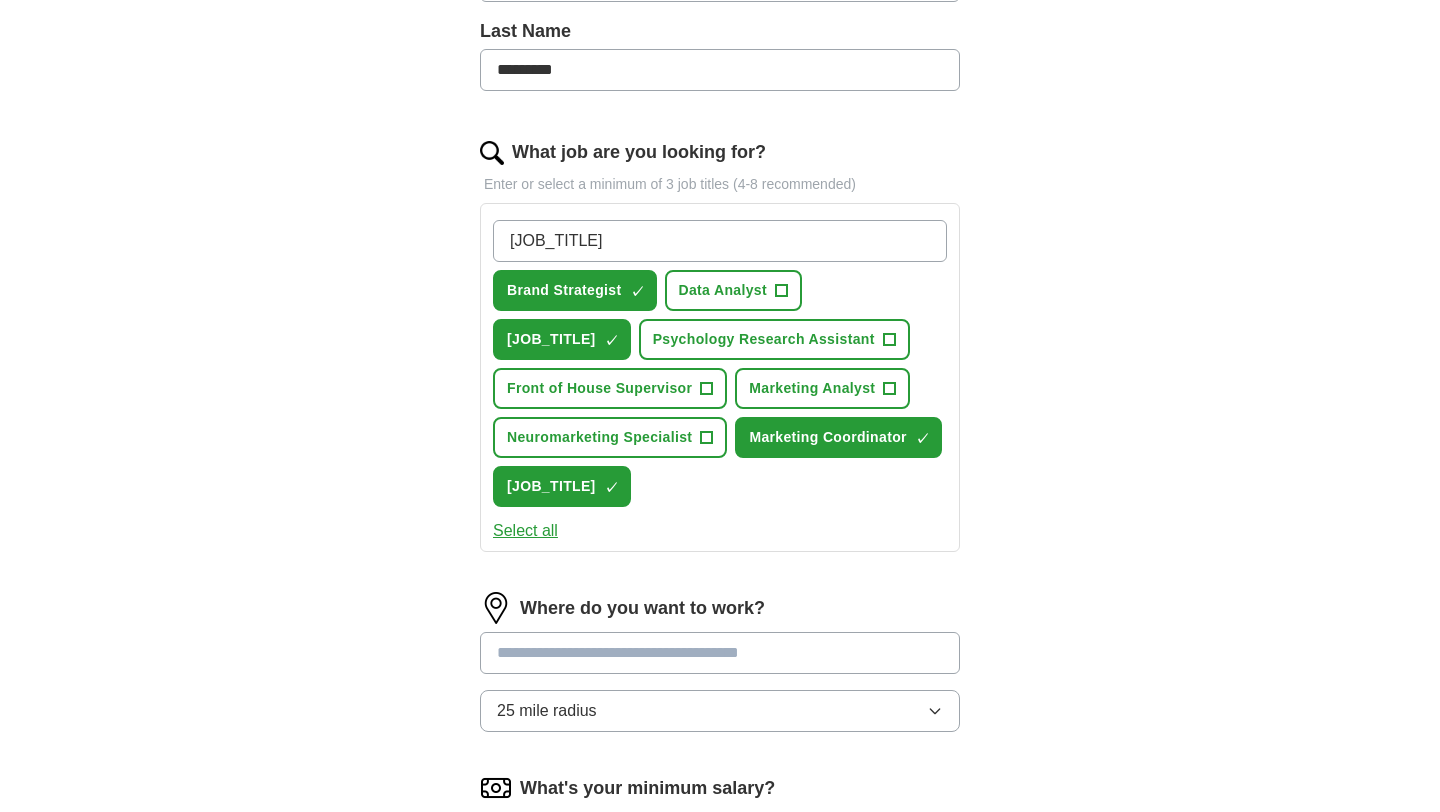 type on "marketing associate" 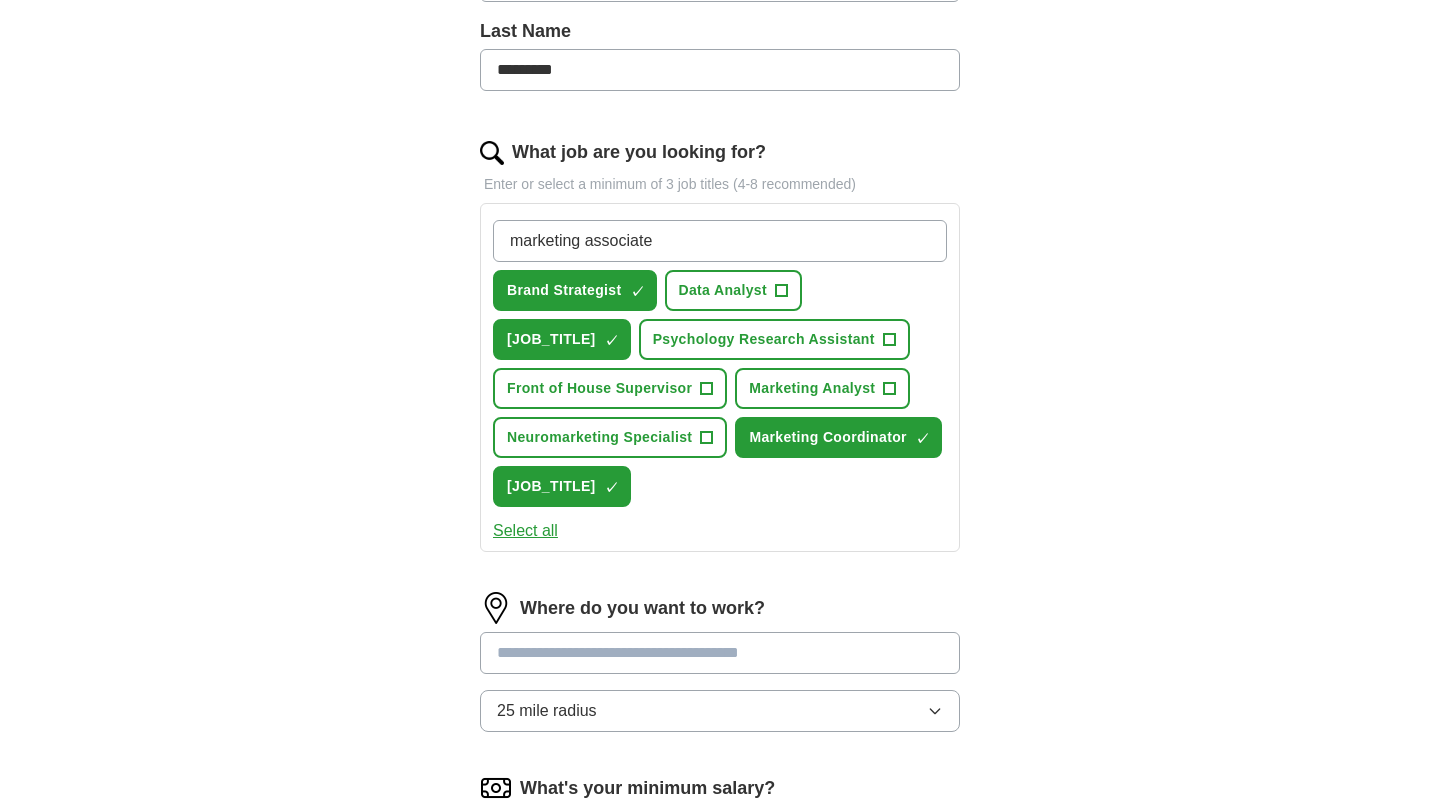 type 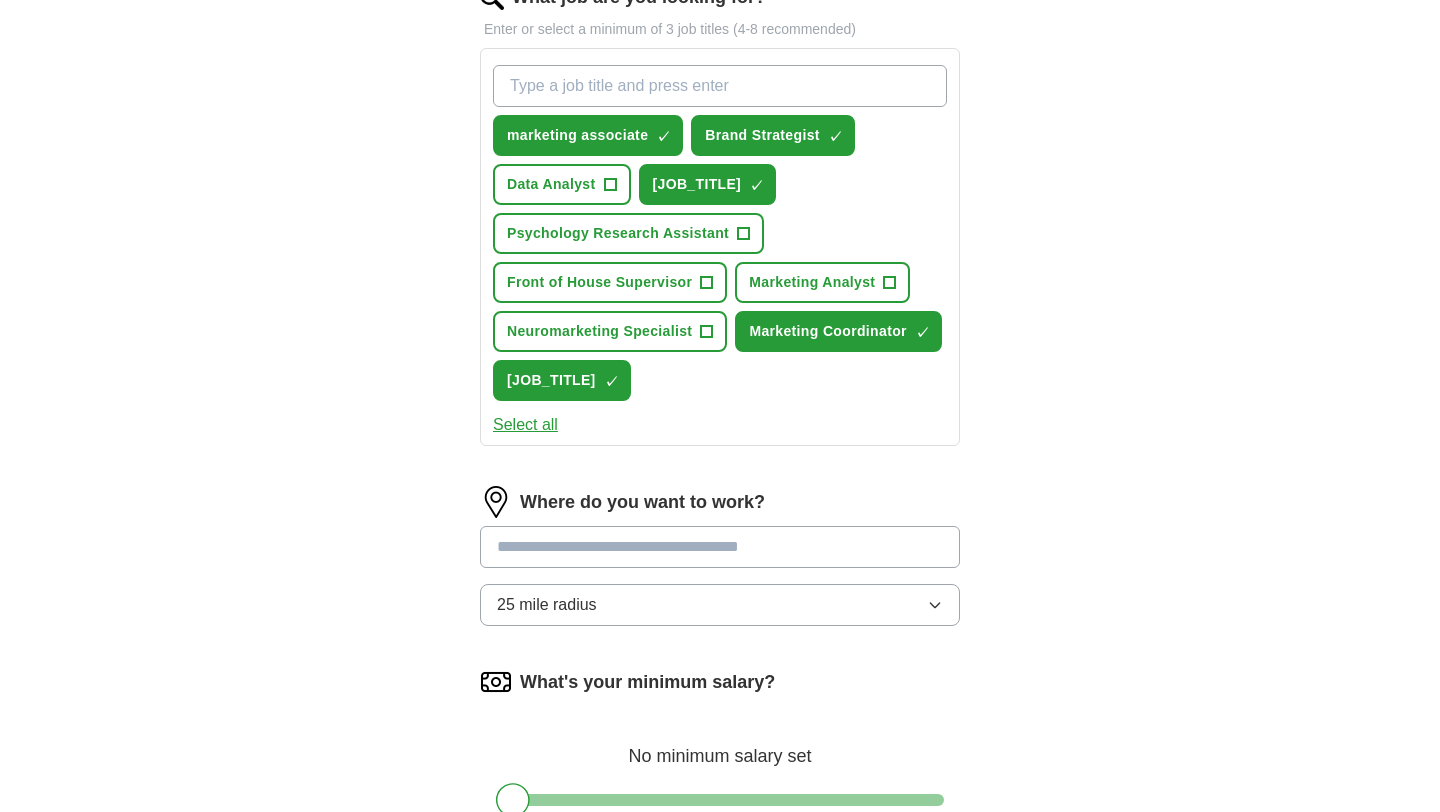 scroll, scrollTop: 700, scrollLeft: 0, axis: vertical 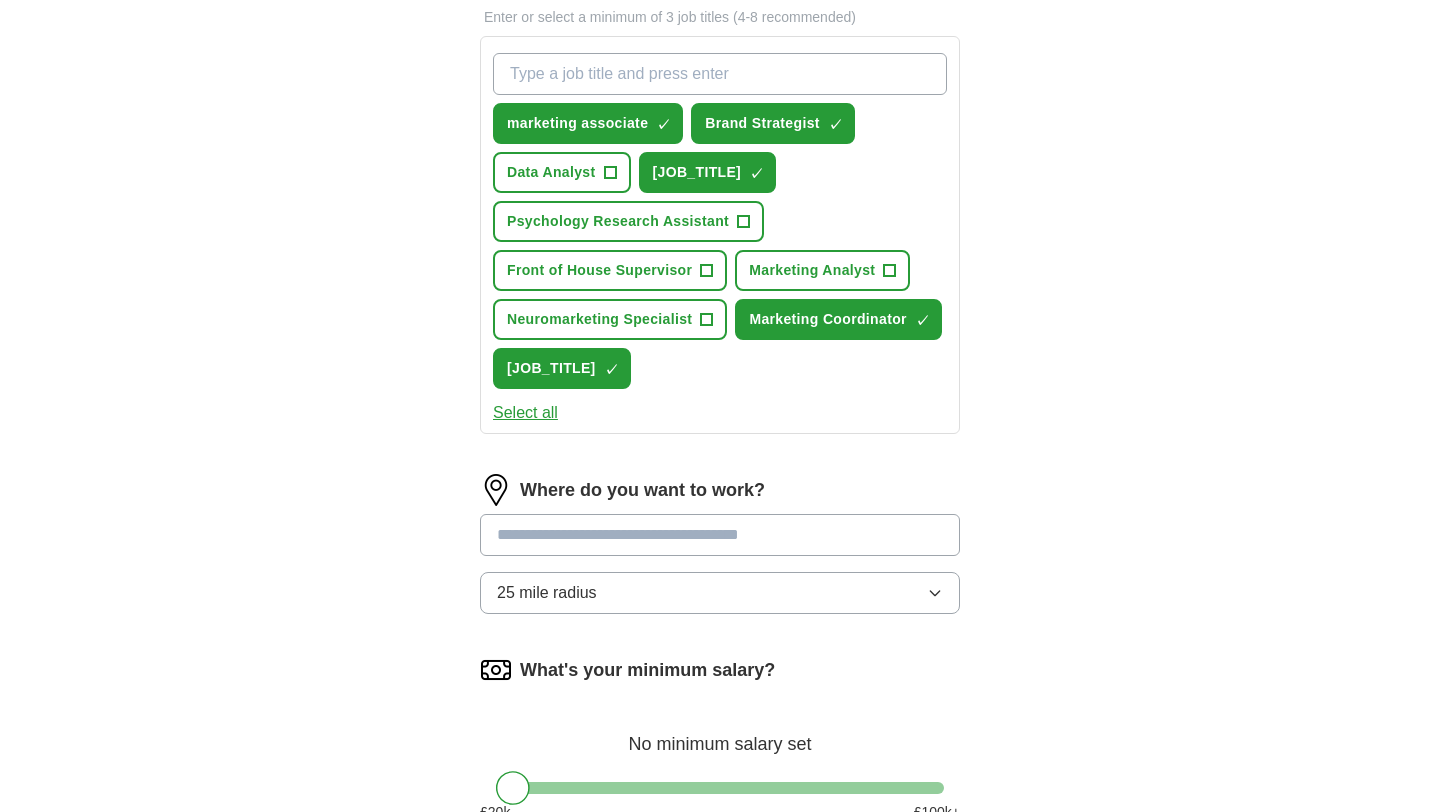 click at bounding box center [720, 535] 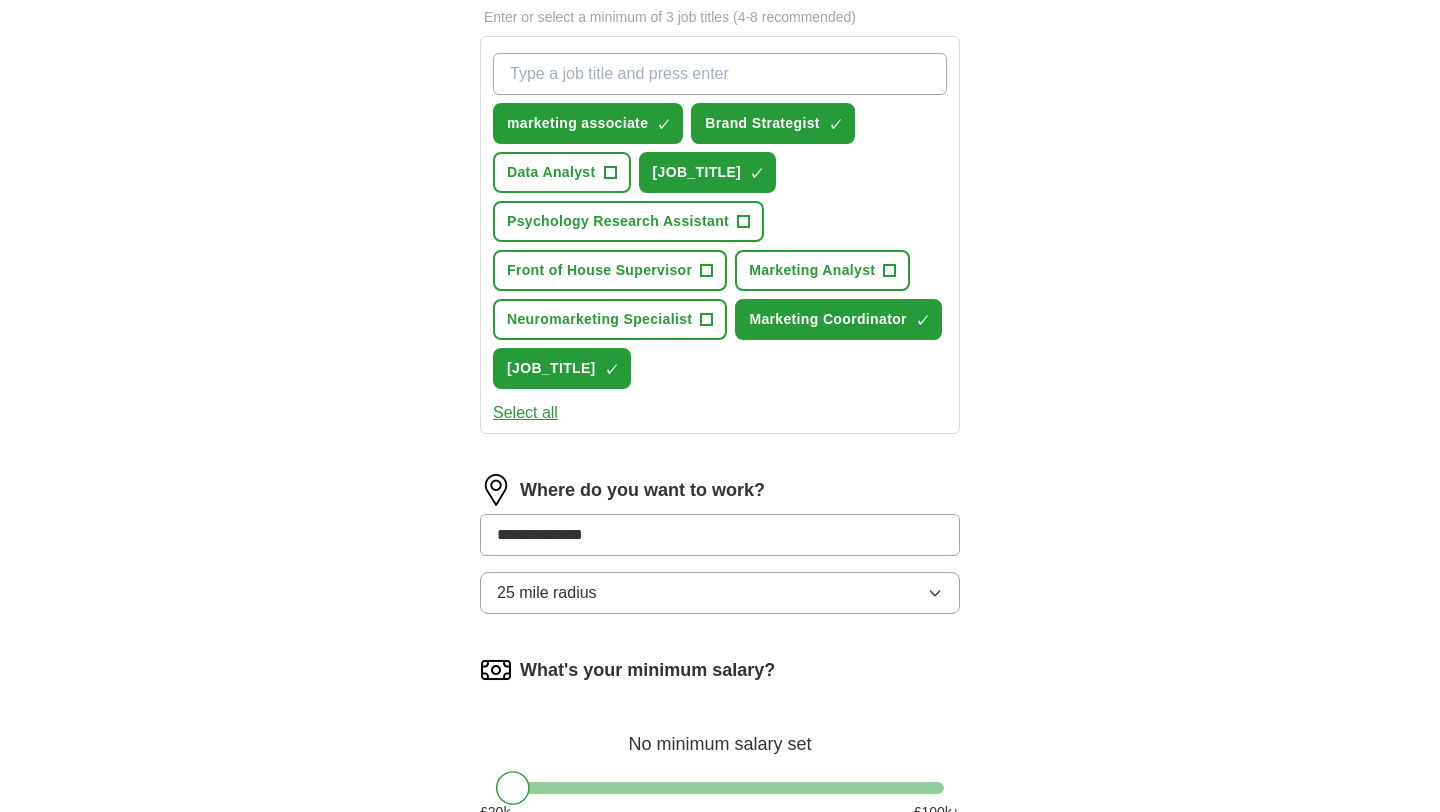 click on "Start applying for jobs" at bounding box center [720, 892] 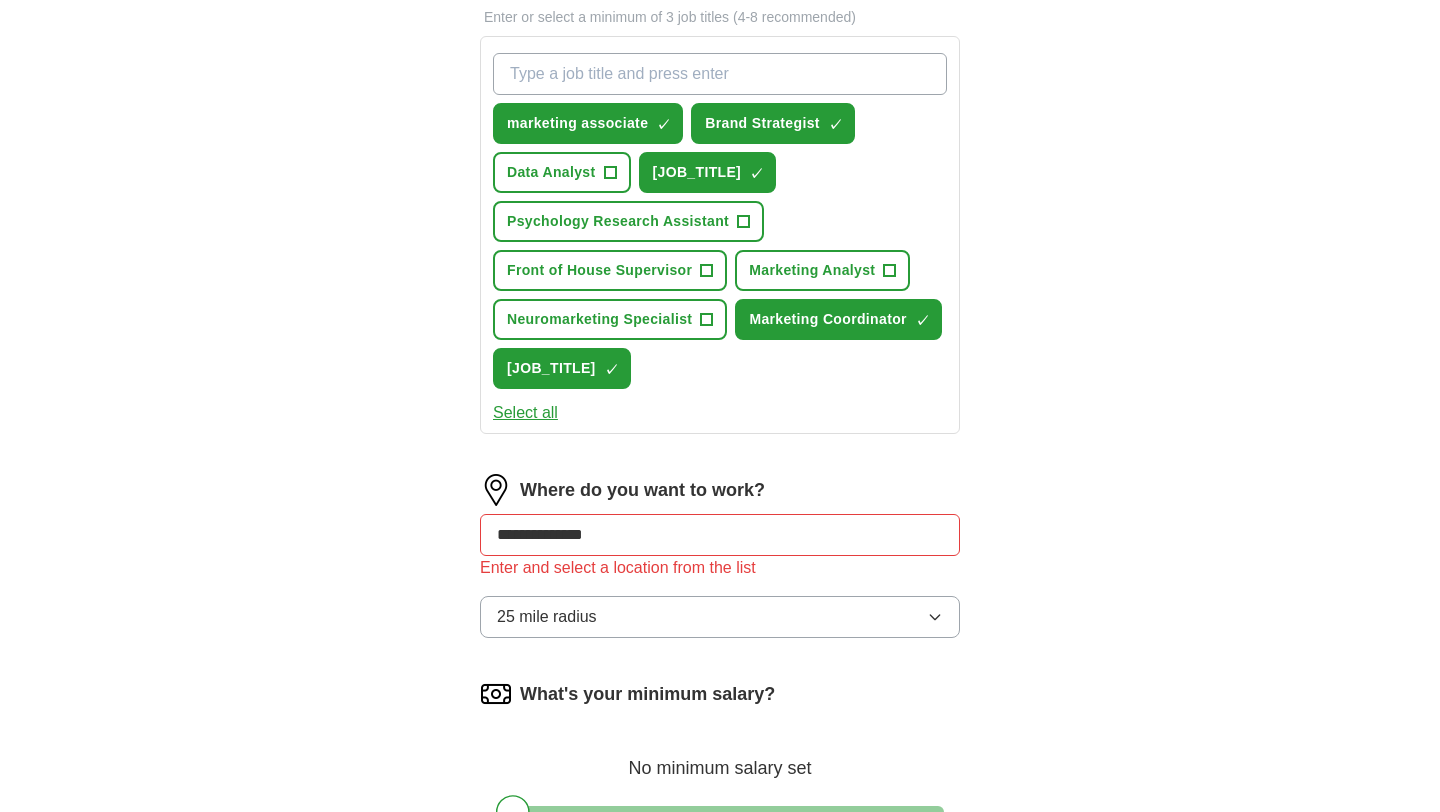 drag, startPoint x: 638, startPoint y: 539, endPoint x: 432, endPoint y: 536, distance: 206.02185 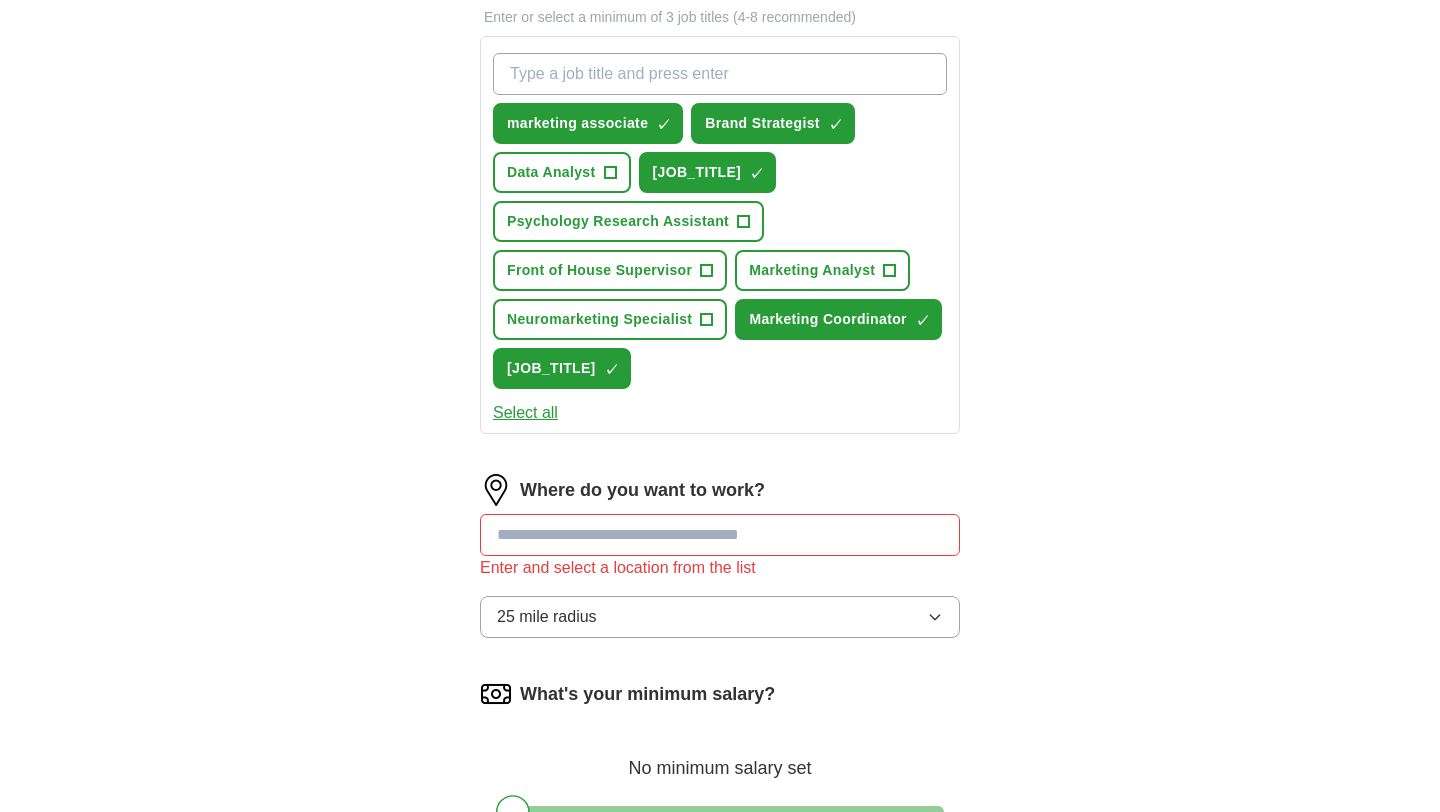 click on "25 mile radius" at bounding box center [547, 617] 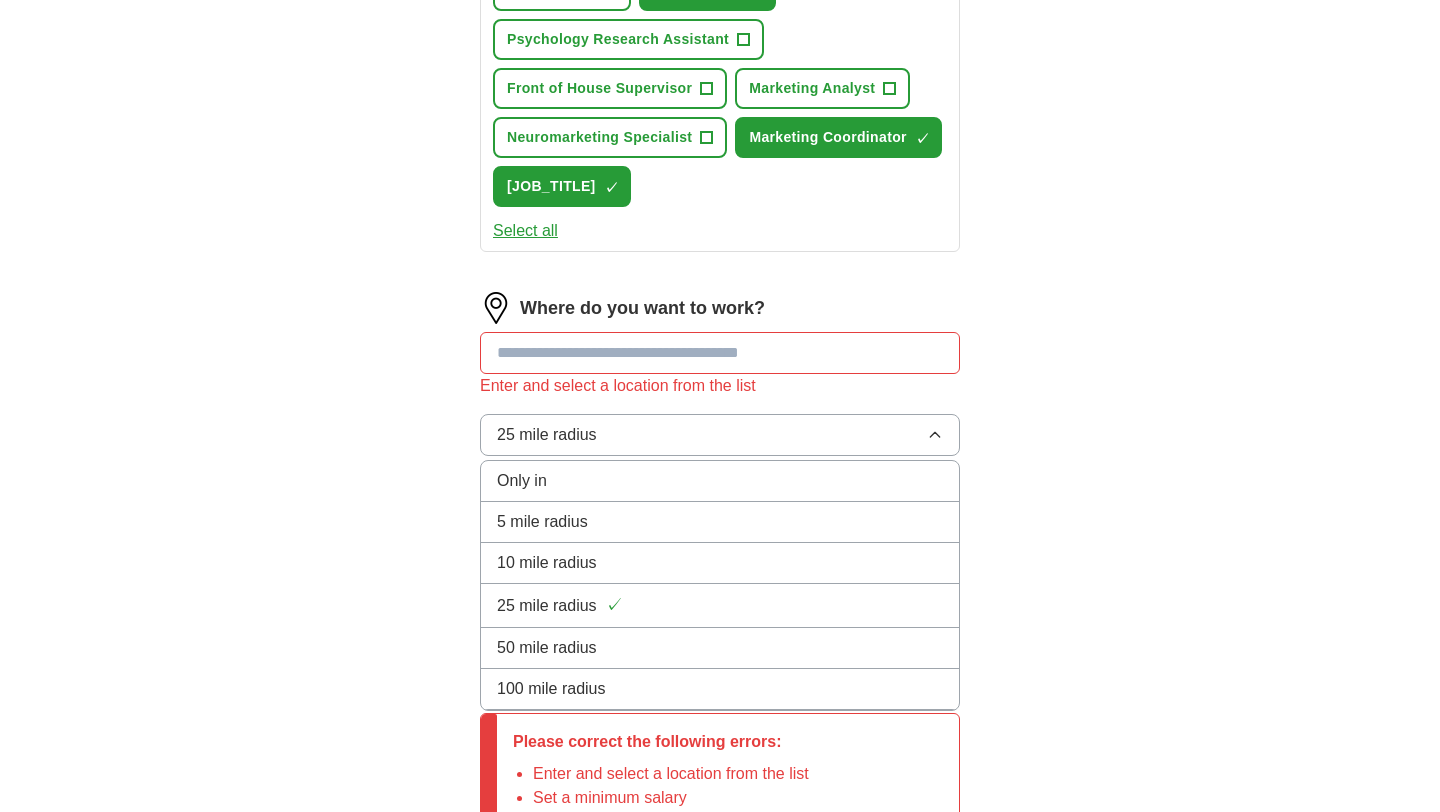 scroll, scrollTop: 901, scrollLeft: 0, axis: vertical 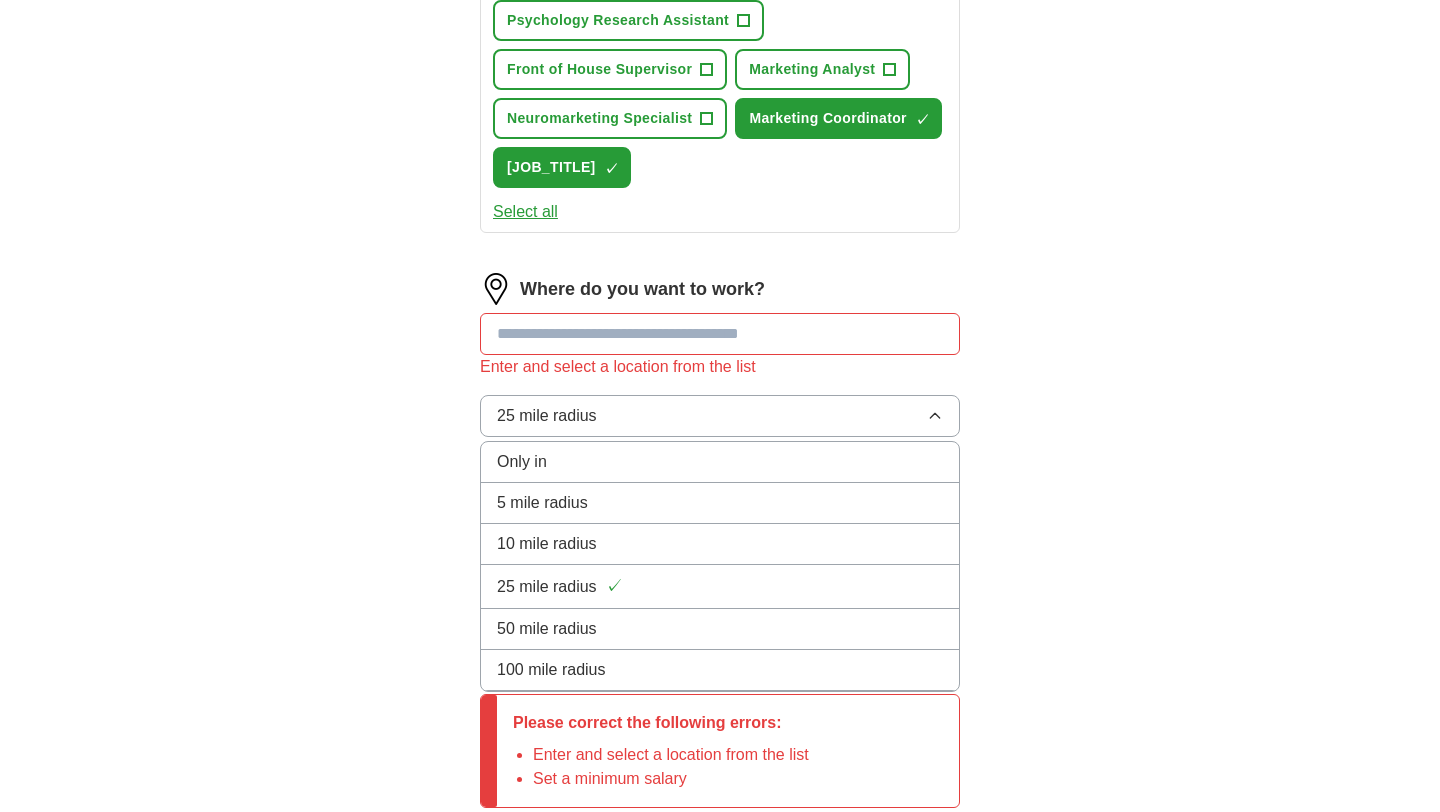 click on "100 mile radius" at bounding box center [551, 670] 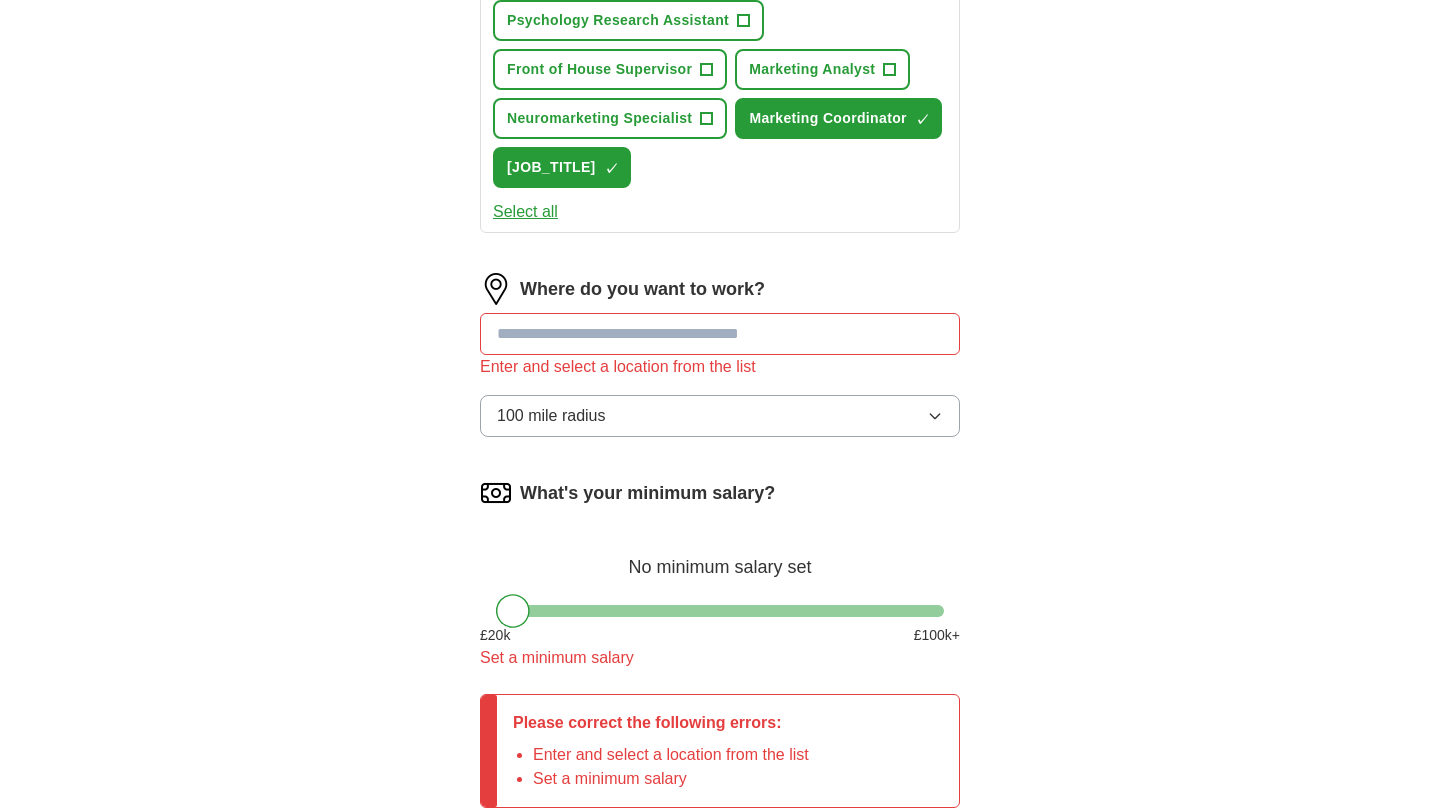 click at bounding box center (720, 334) 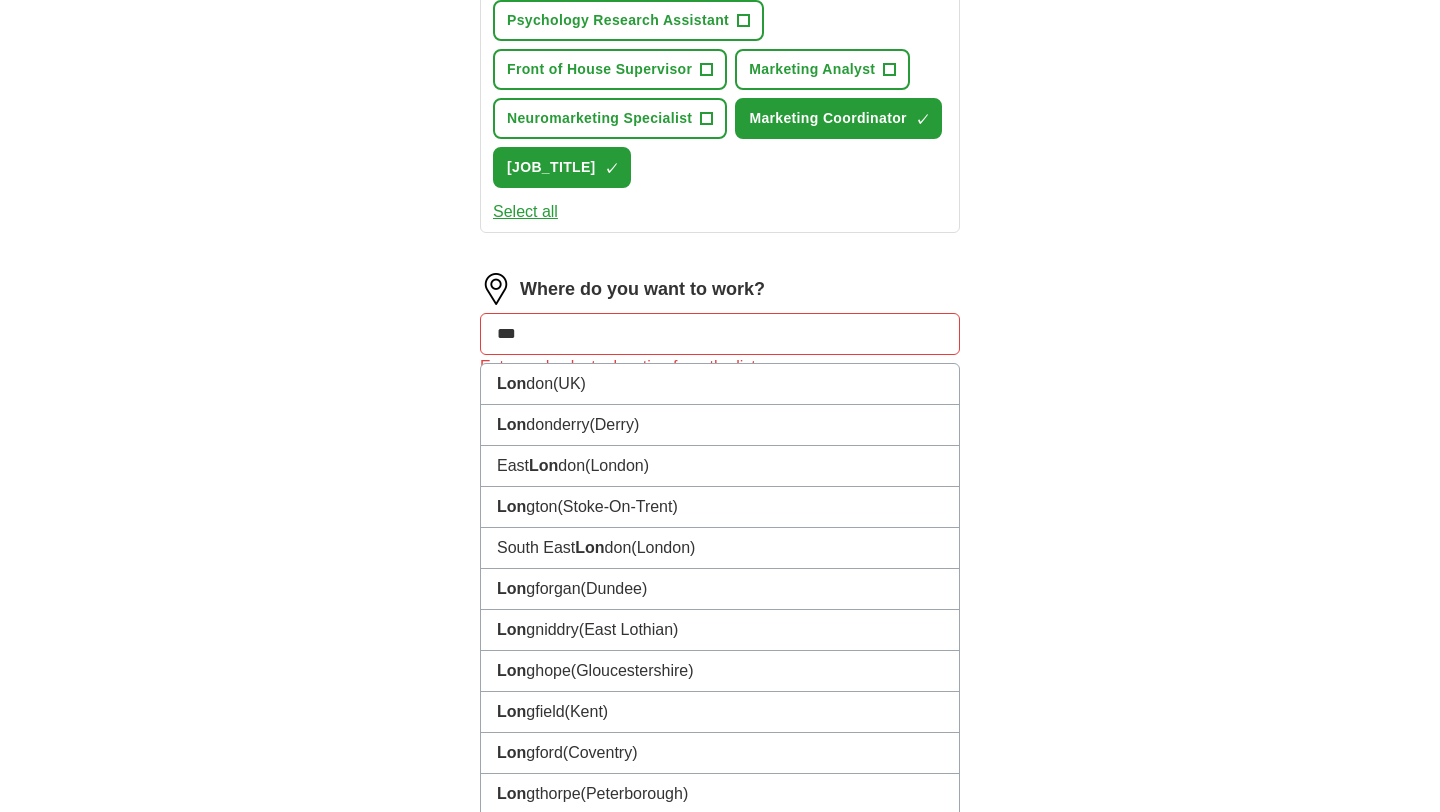 type on "****" 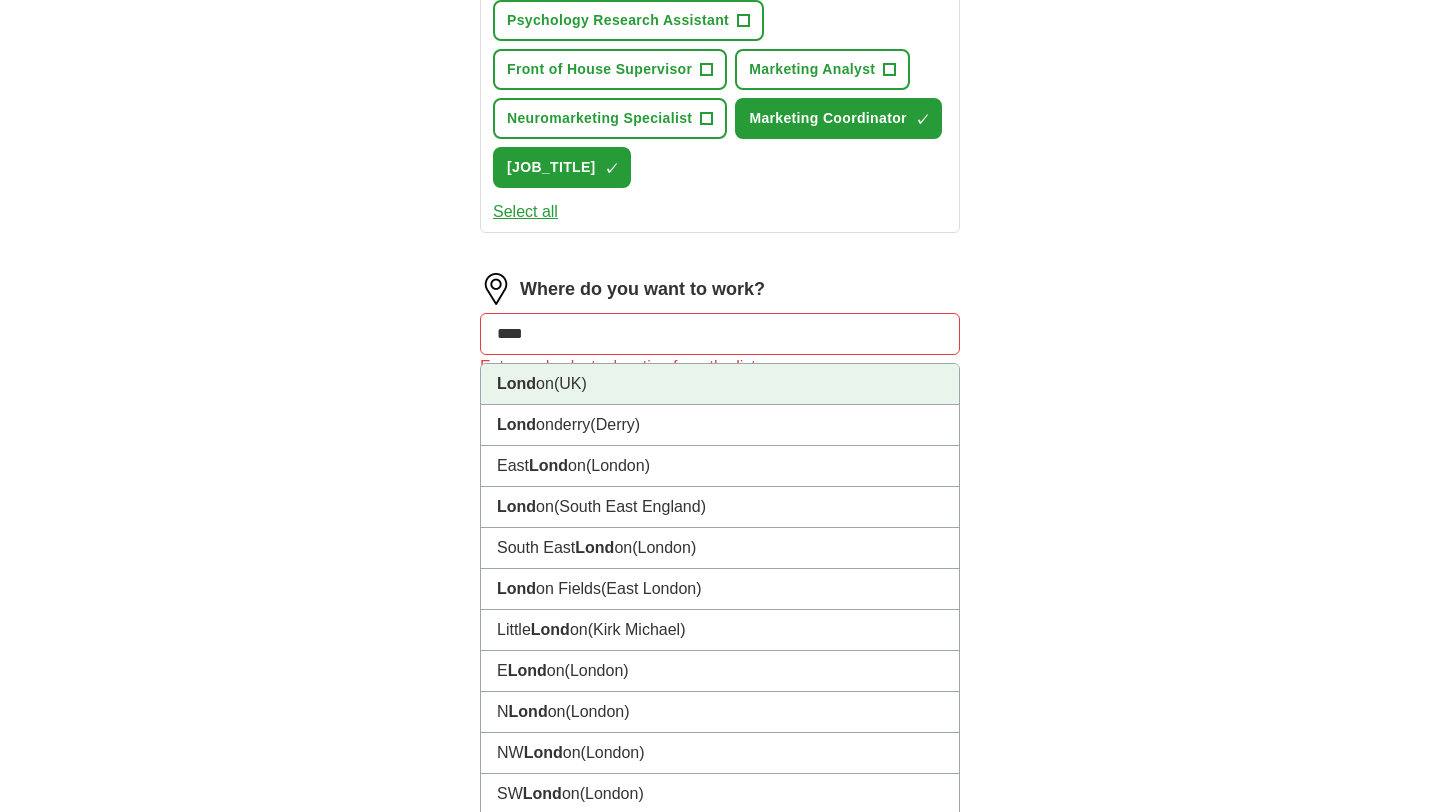 click on "(UK)" at bounding box center (570, 383) 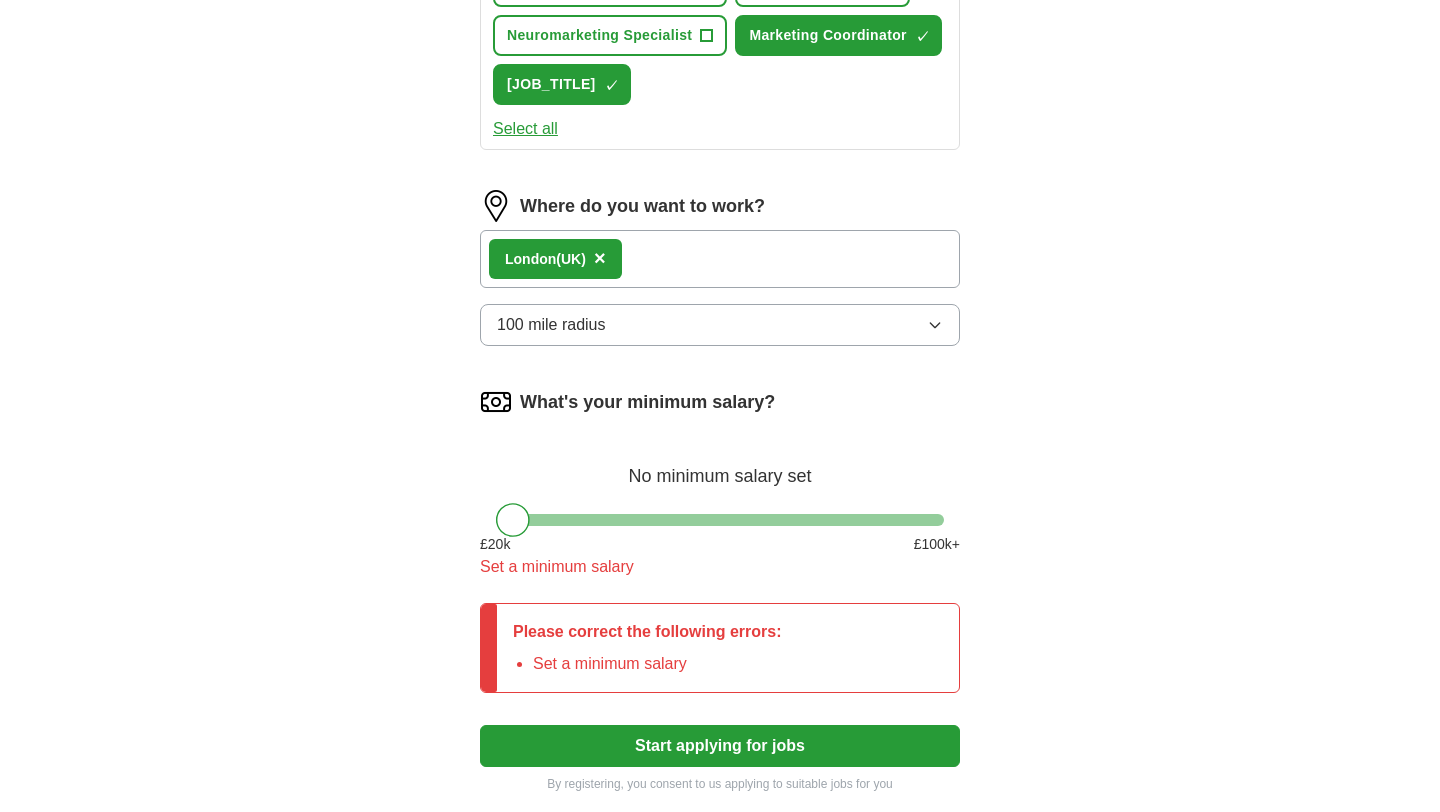 scroll, scrollTop: 1007, scrollLeft: 0, axis: vertical 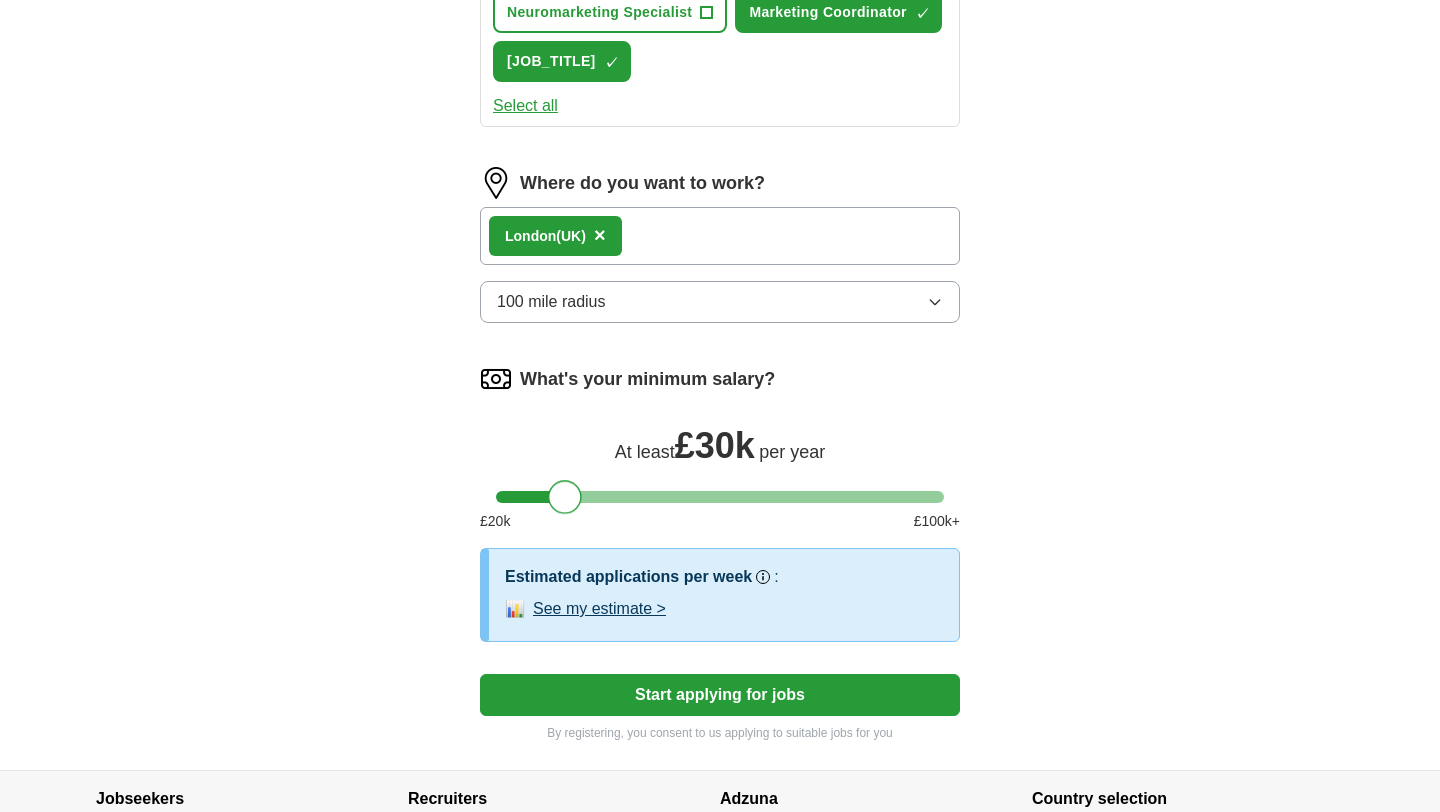 drag, startPoint x: 511, startPoint y: 504, endPoint x: 564, endPoint y: 513, distance: 53.75872 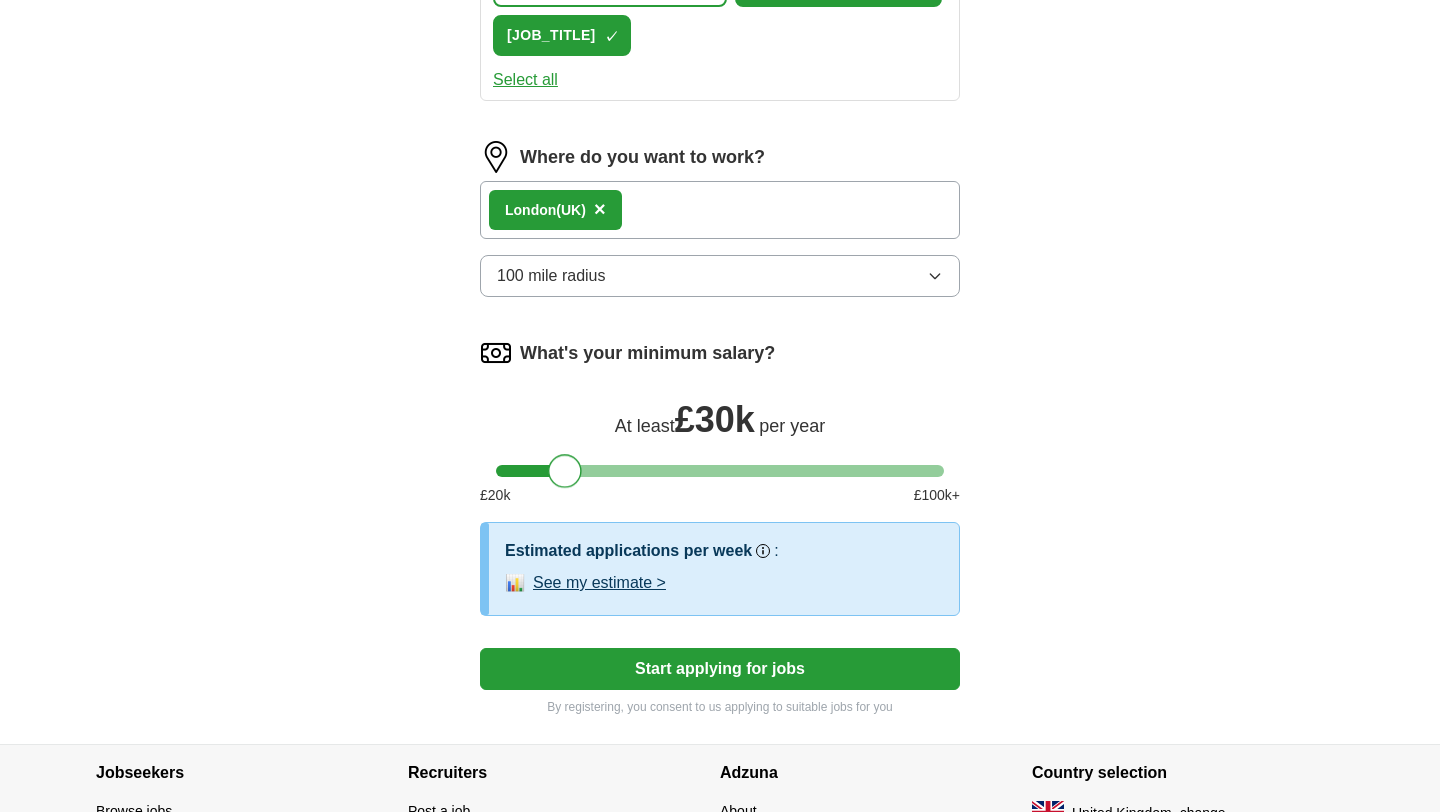 scroll, scrollTop: 1034, scrollLeft: 0, axis: vertical 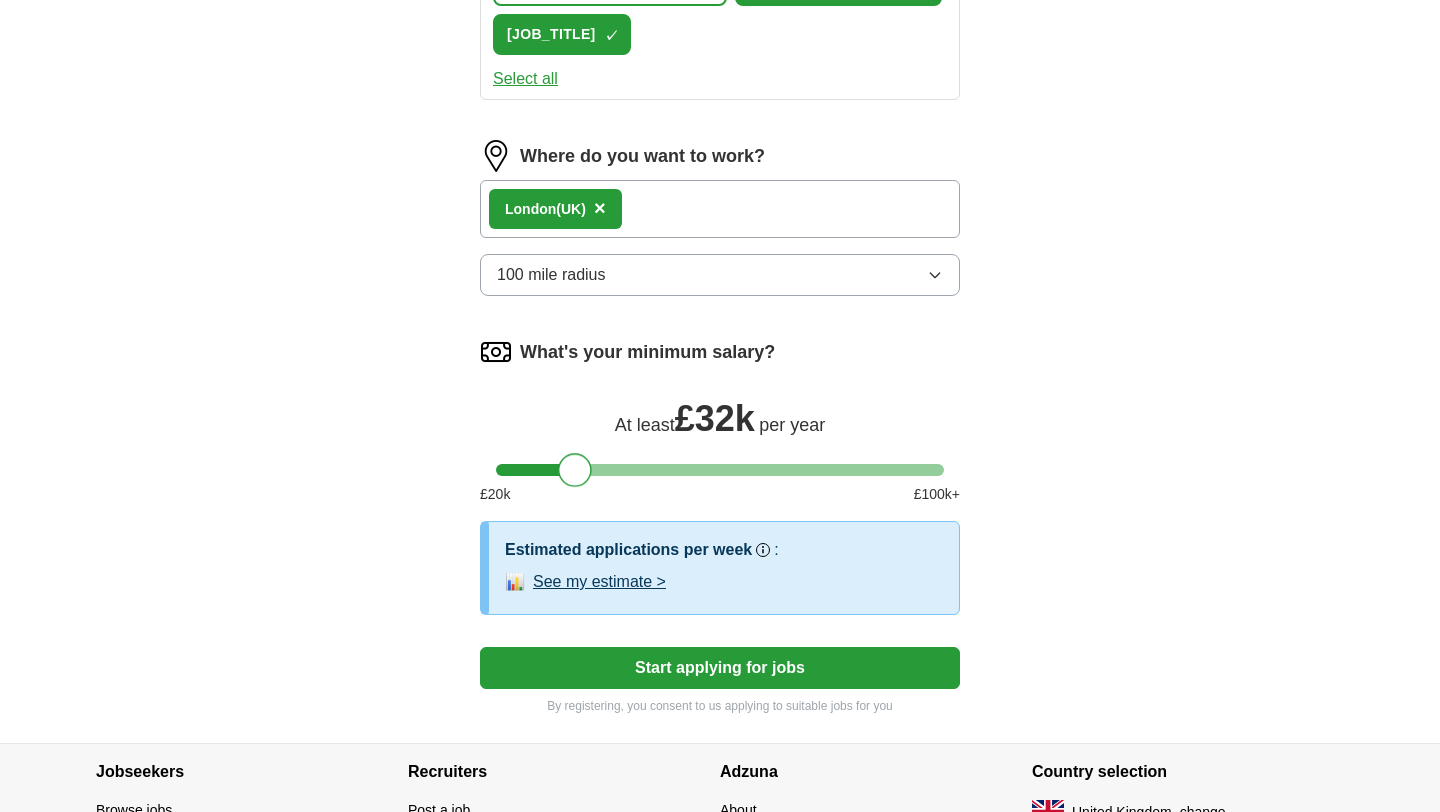 drag, startPoint x: 562, startPoint y: 463, endPoint x: 574, endPoint y: 469, distance: 13.416408 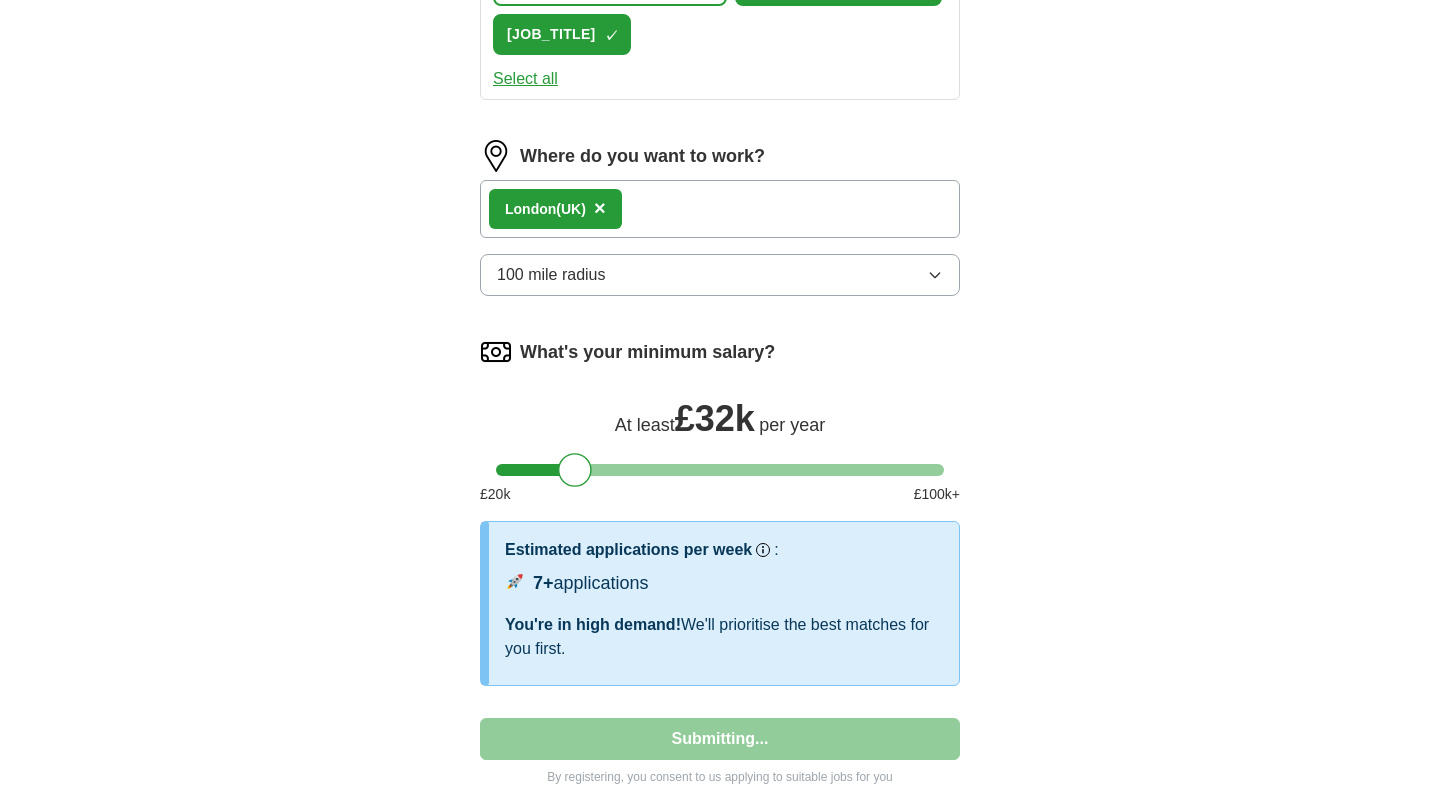 select on "**" 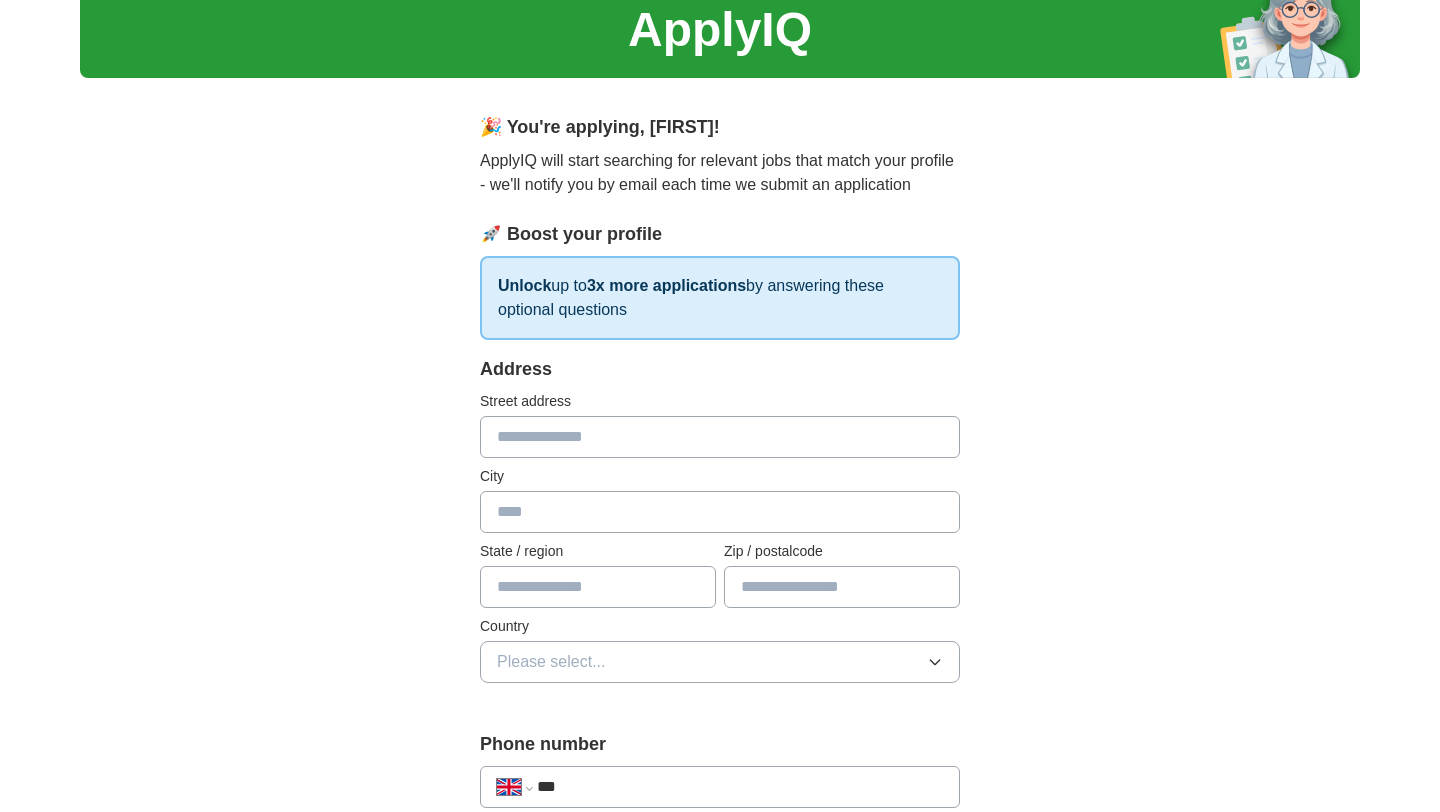 scroll, scrollTop: 121, scrollLeft: 0, axis: vertical 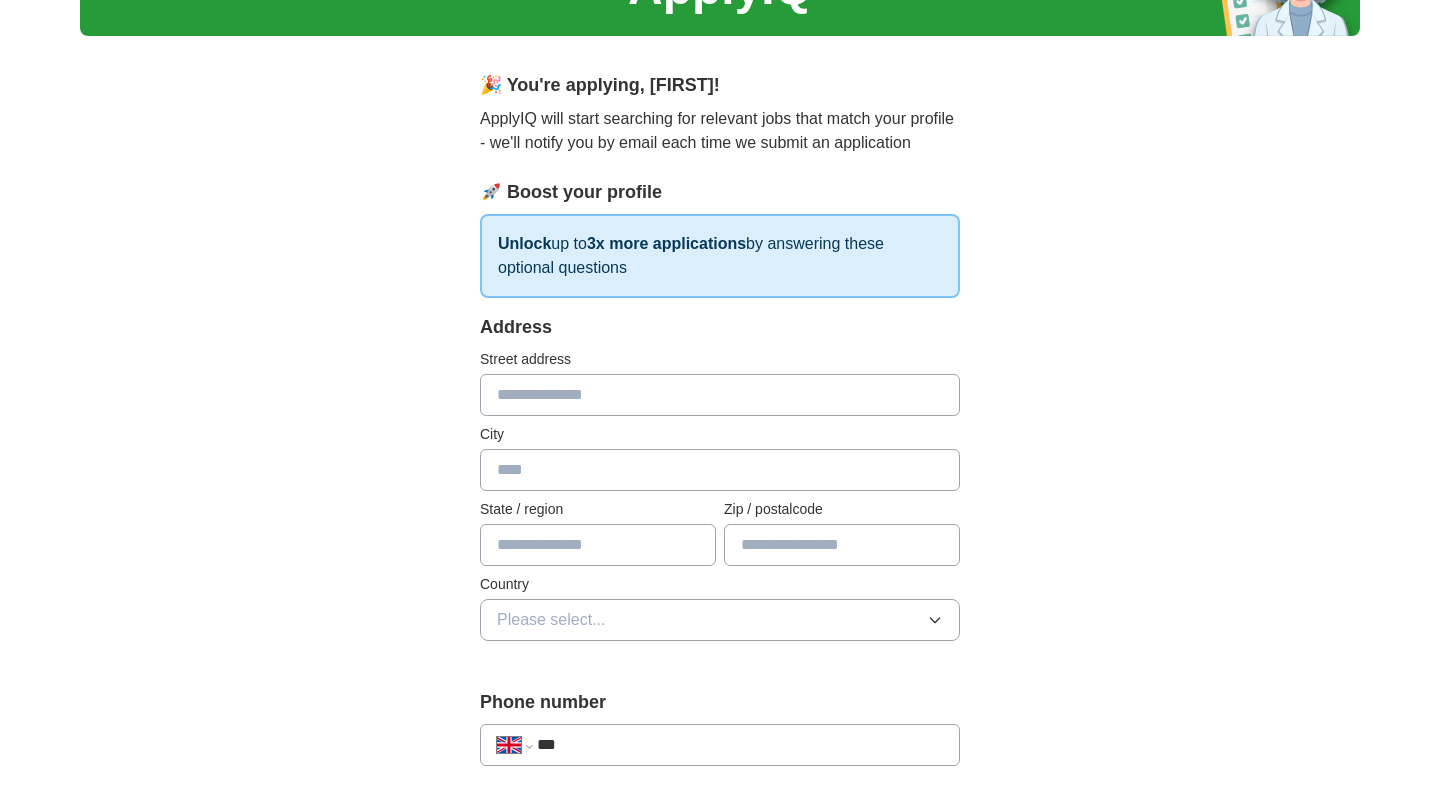 click at bounding box center [720, 395] 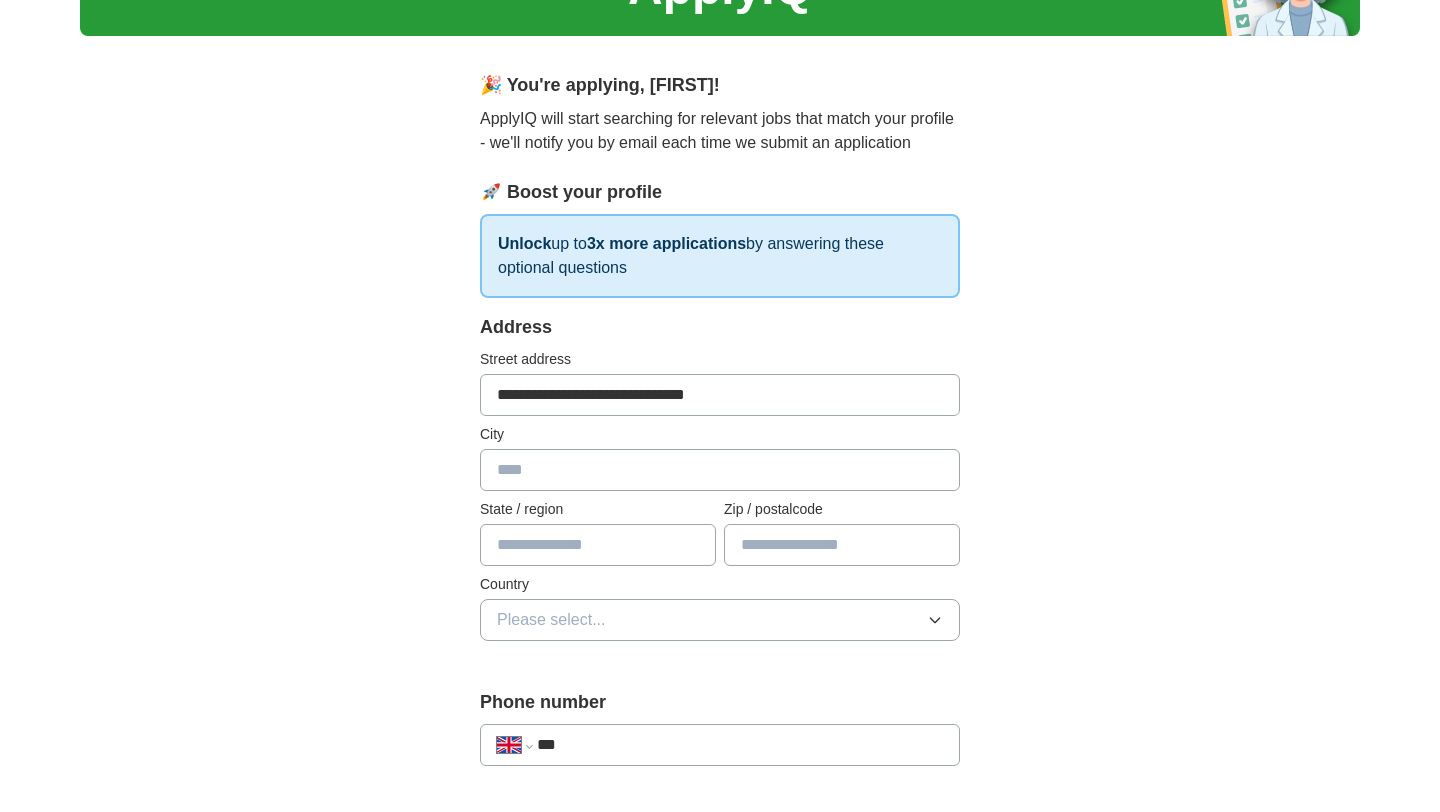 type on "********" 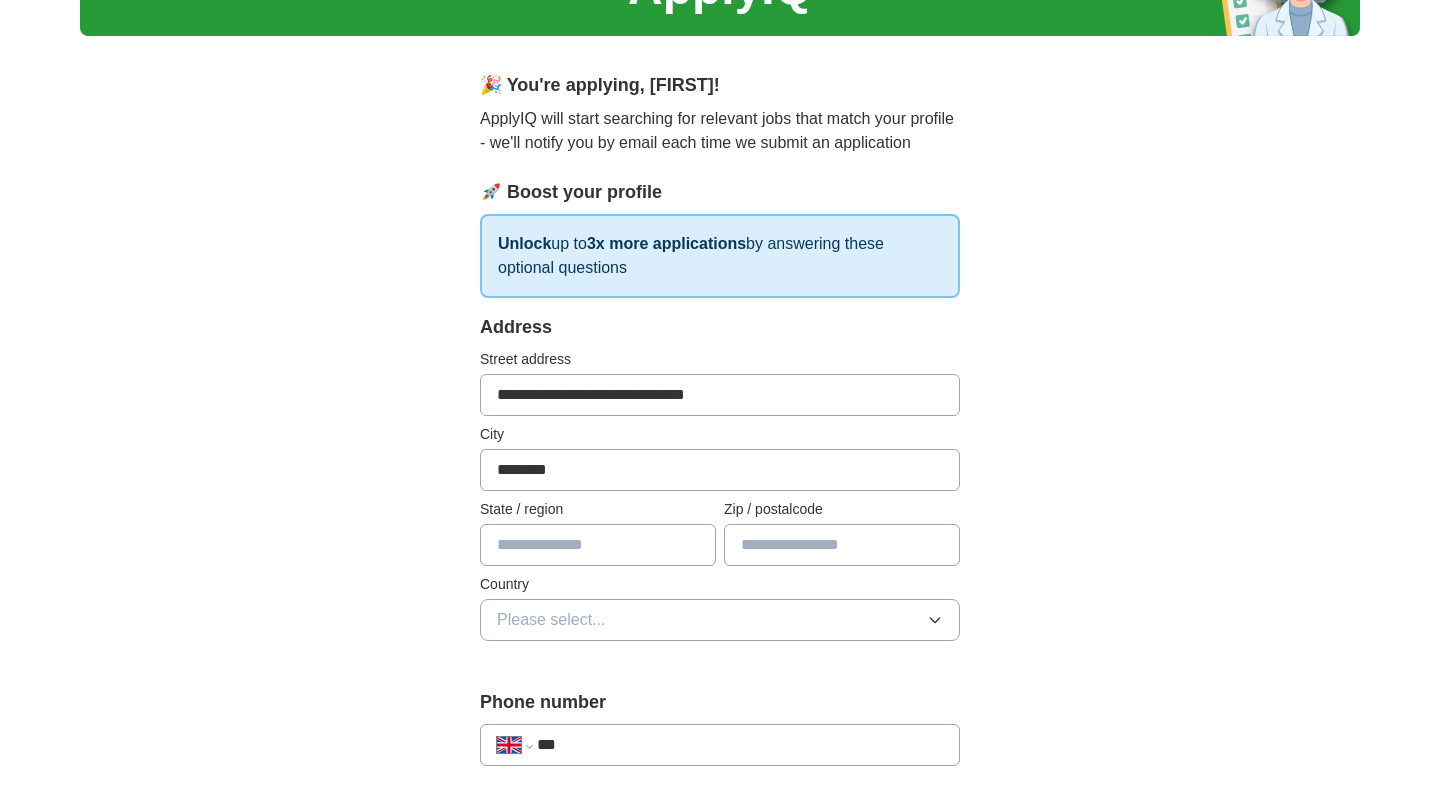 type on "*******" 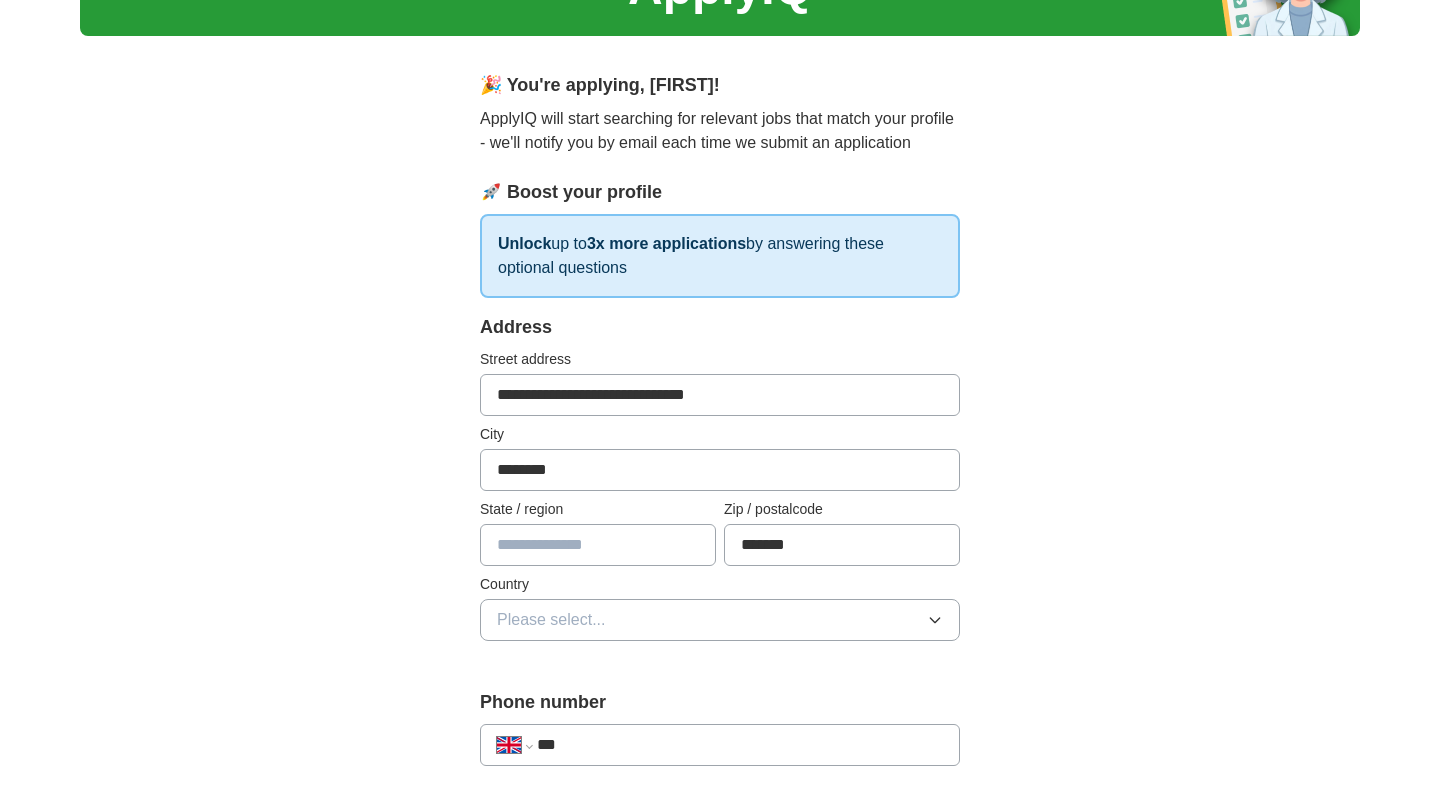 type on "**********" 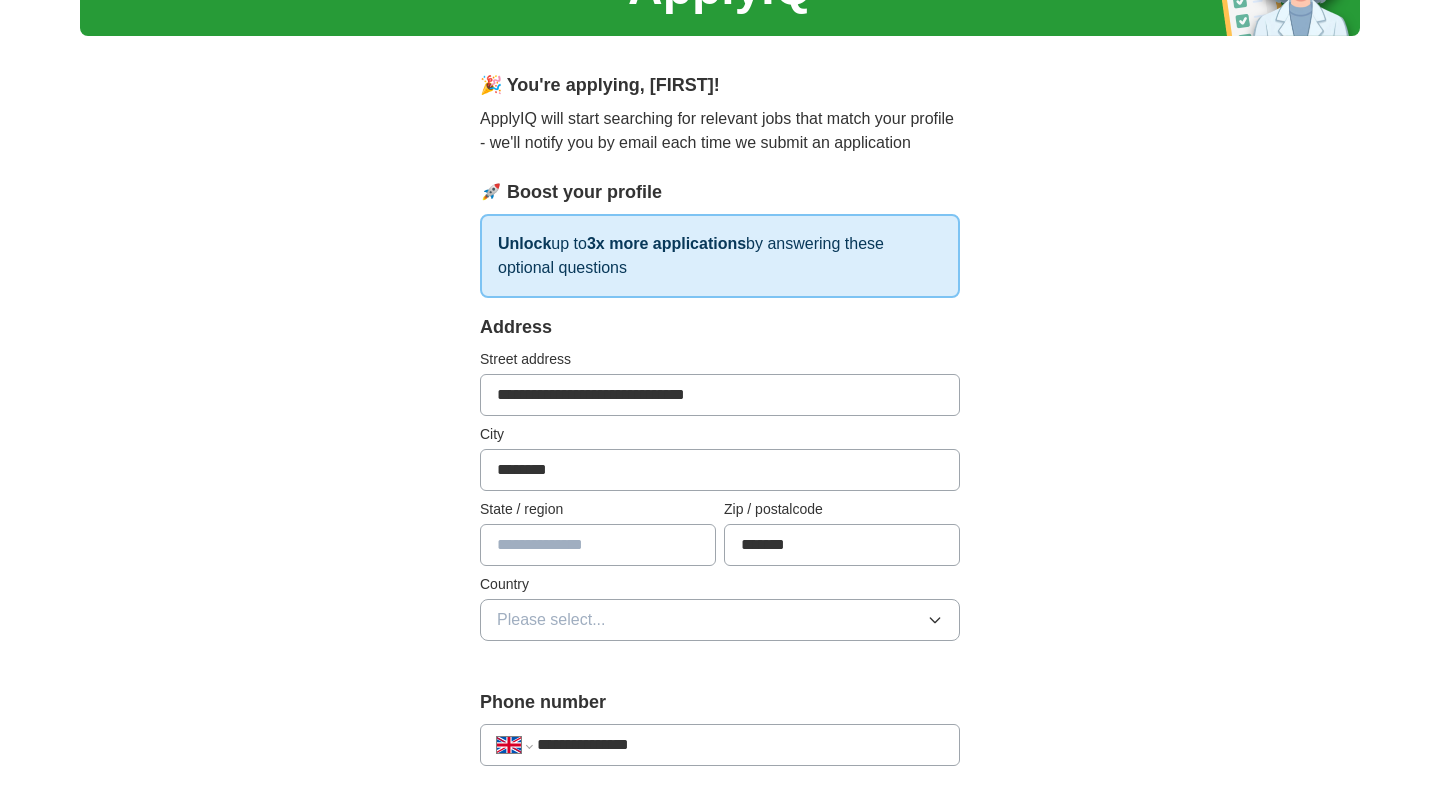 click at bounding box center (598, 545) 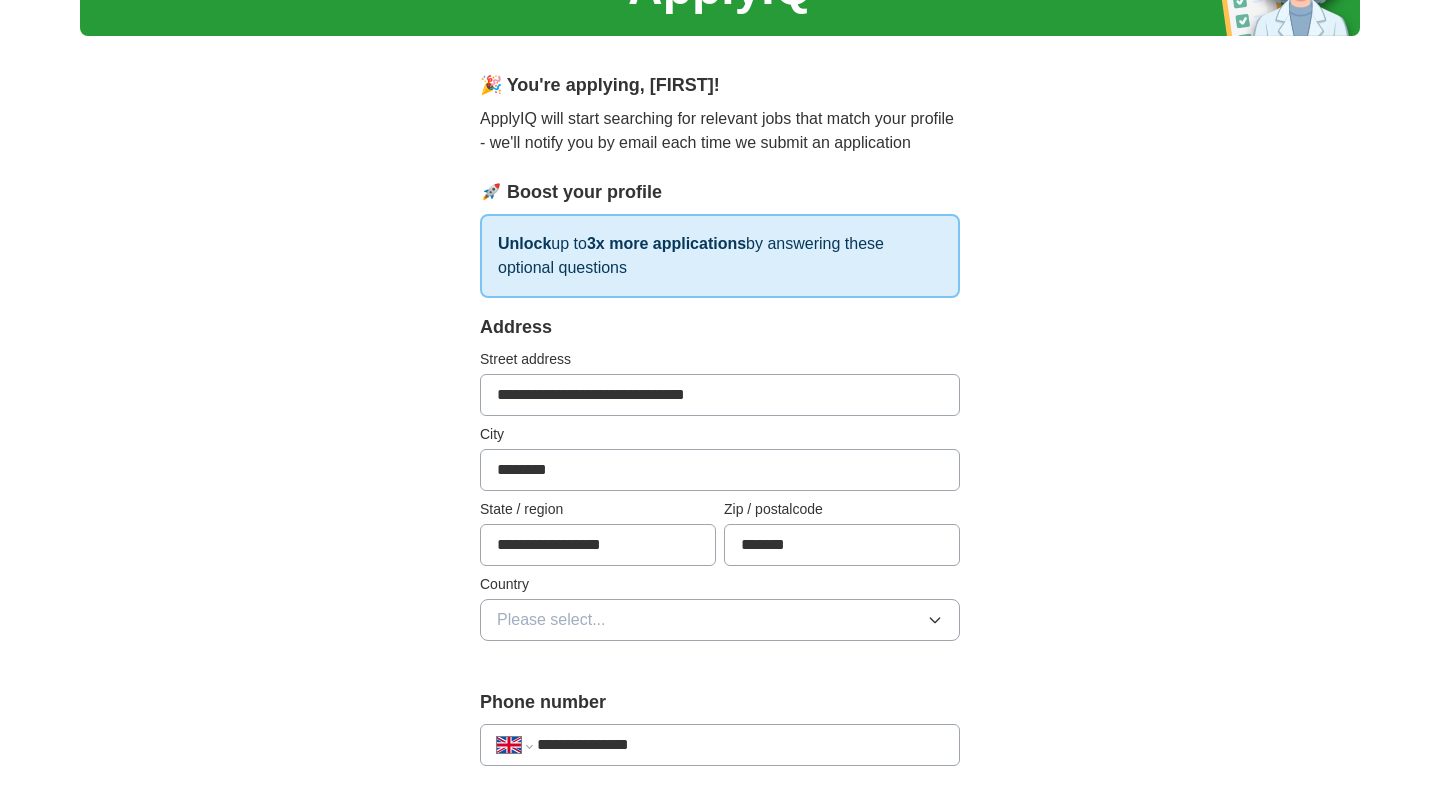 click on "**********" at bounding box center [598, 545] 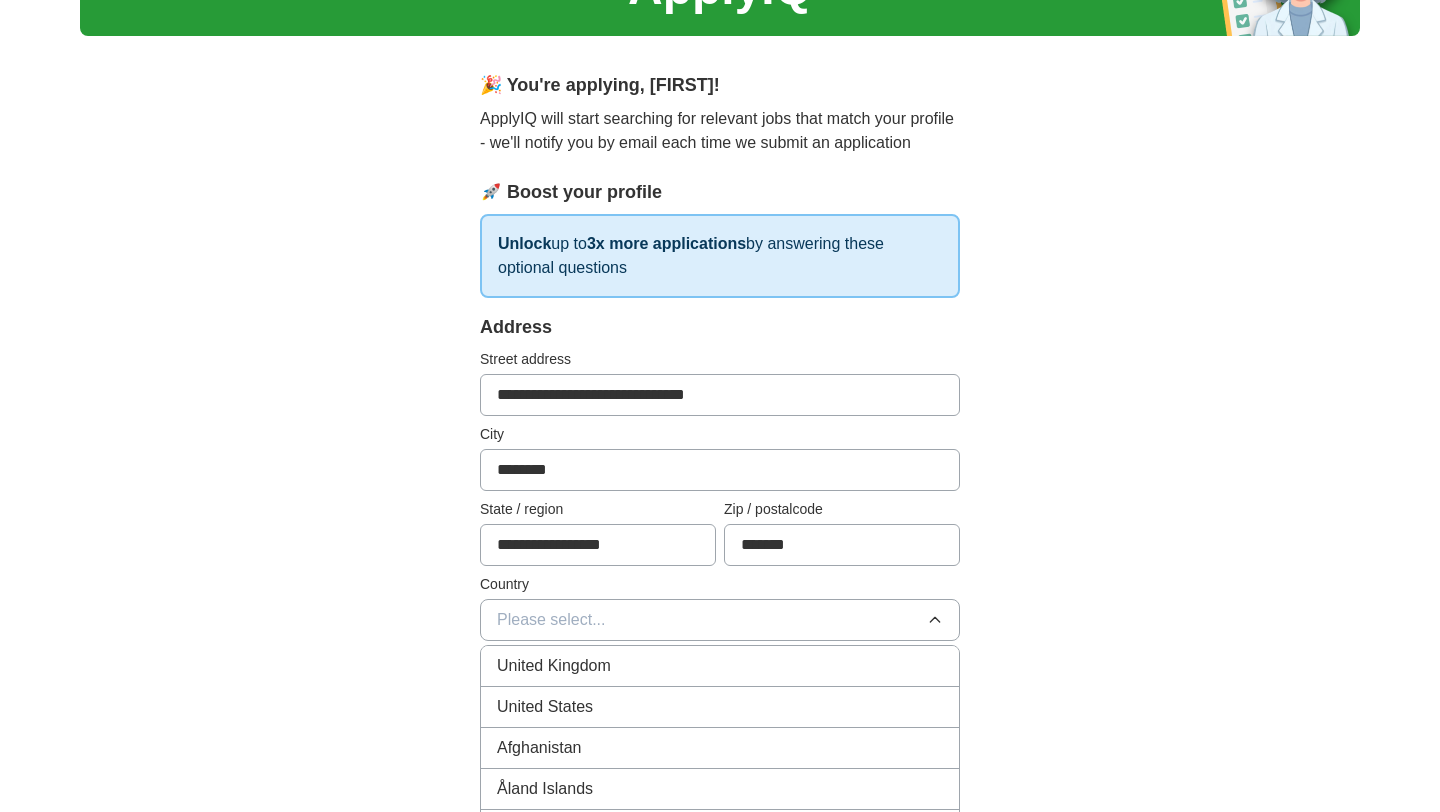 click on "United Kingdom" at bounding box center [554, 666] 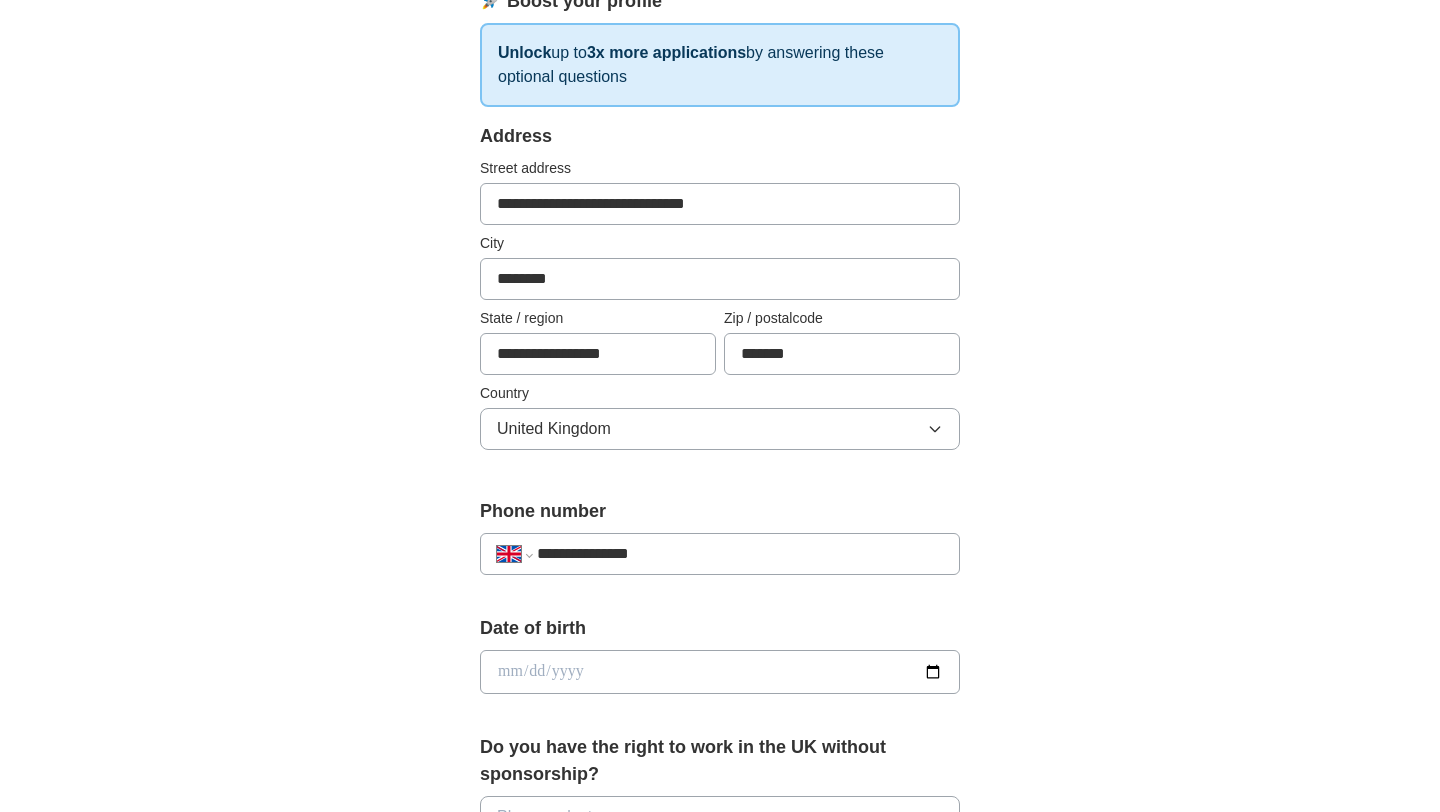 scroll, scrollTop: 337, scrollLeft: 0, axis: vertical 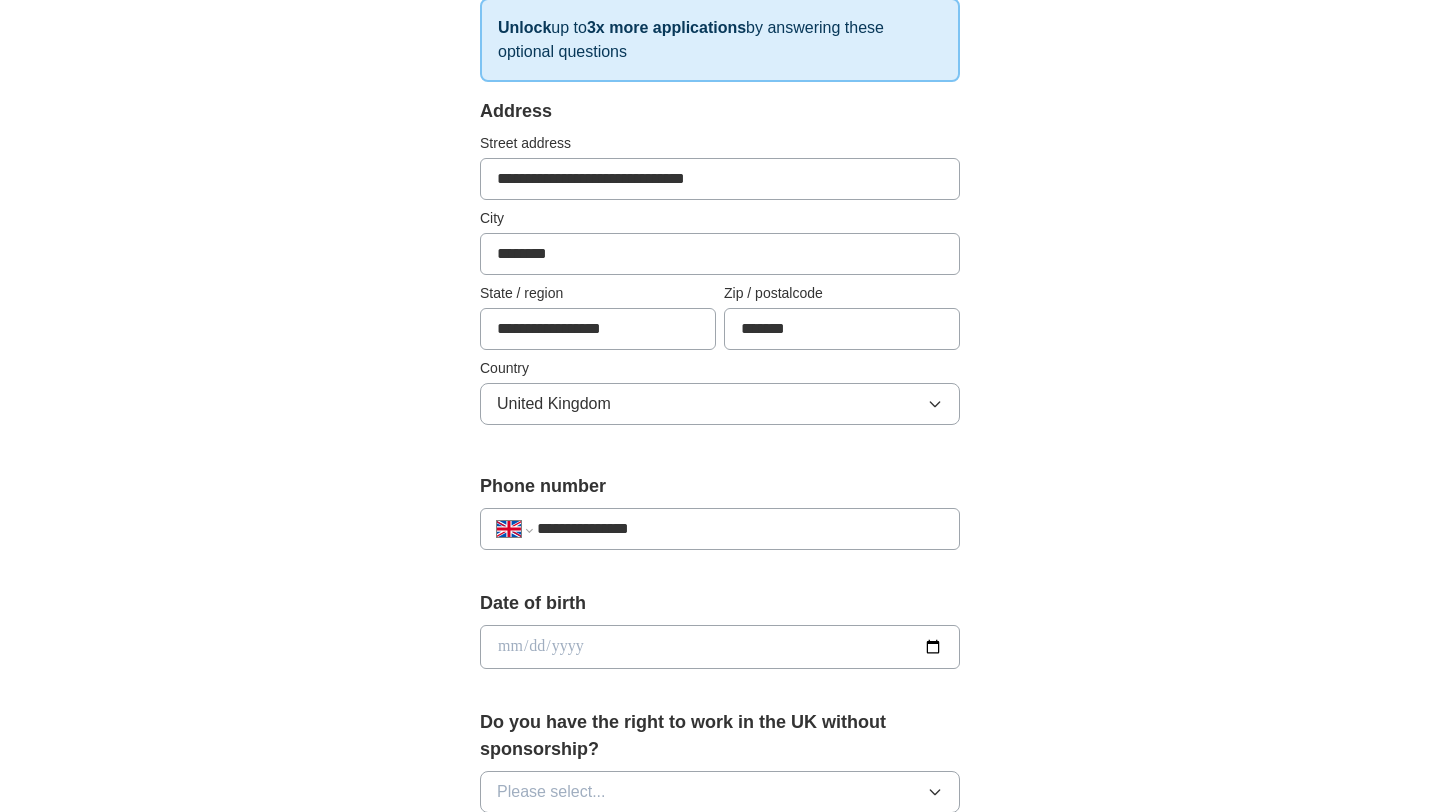 click at bounding box center [720, 647] 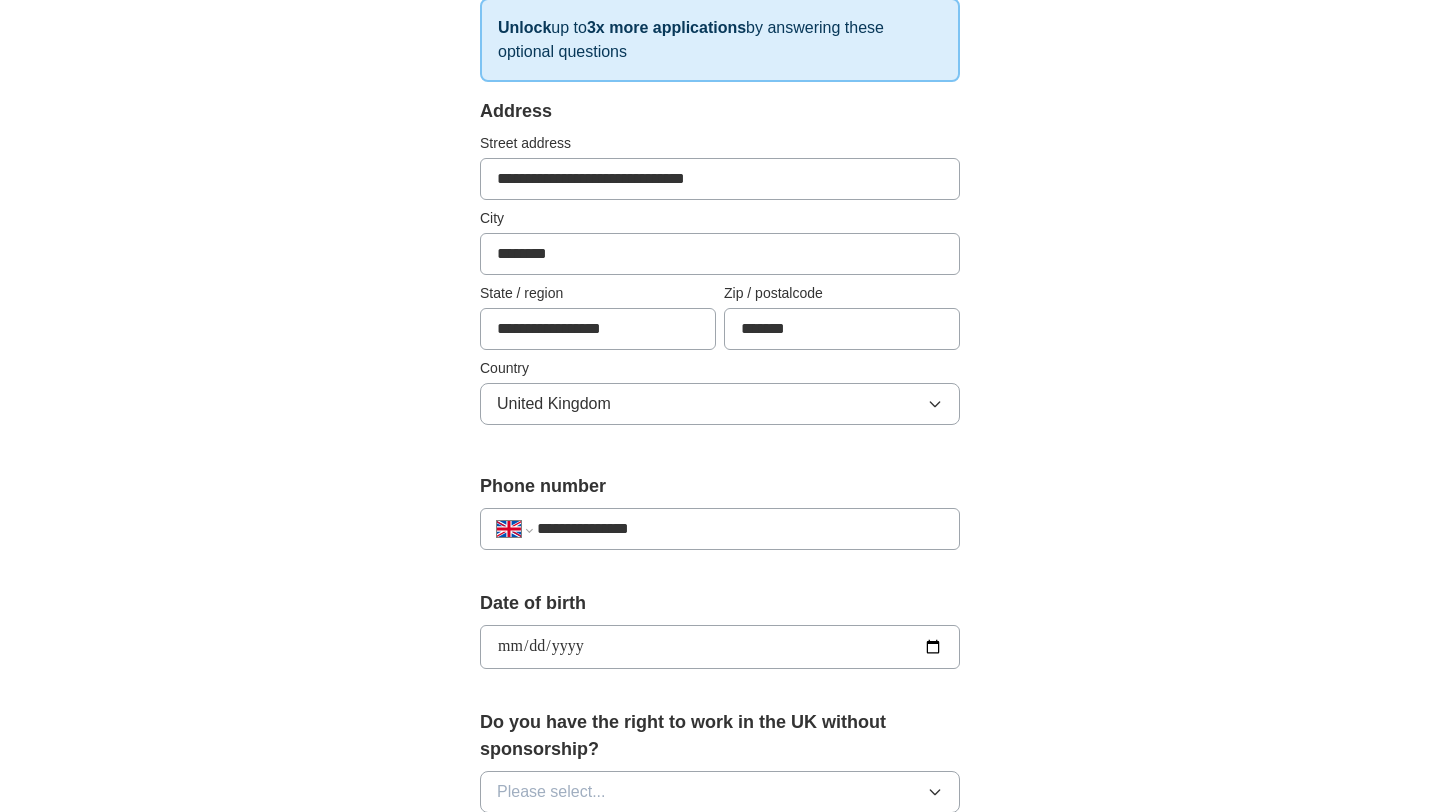 type on "**********" 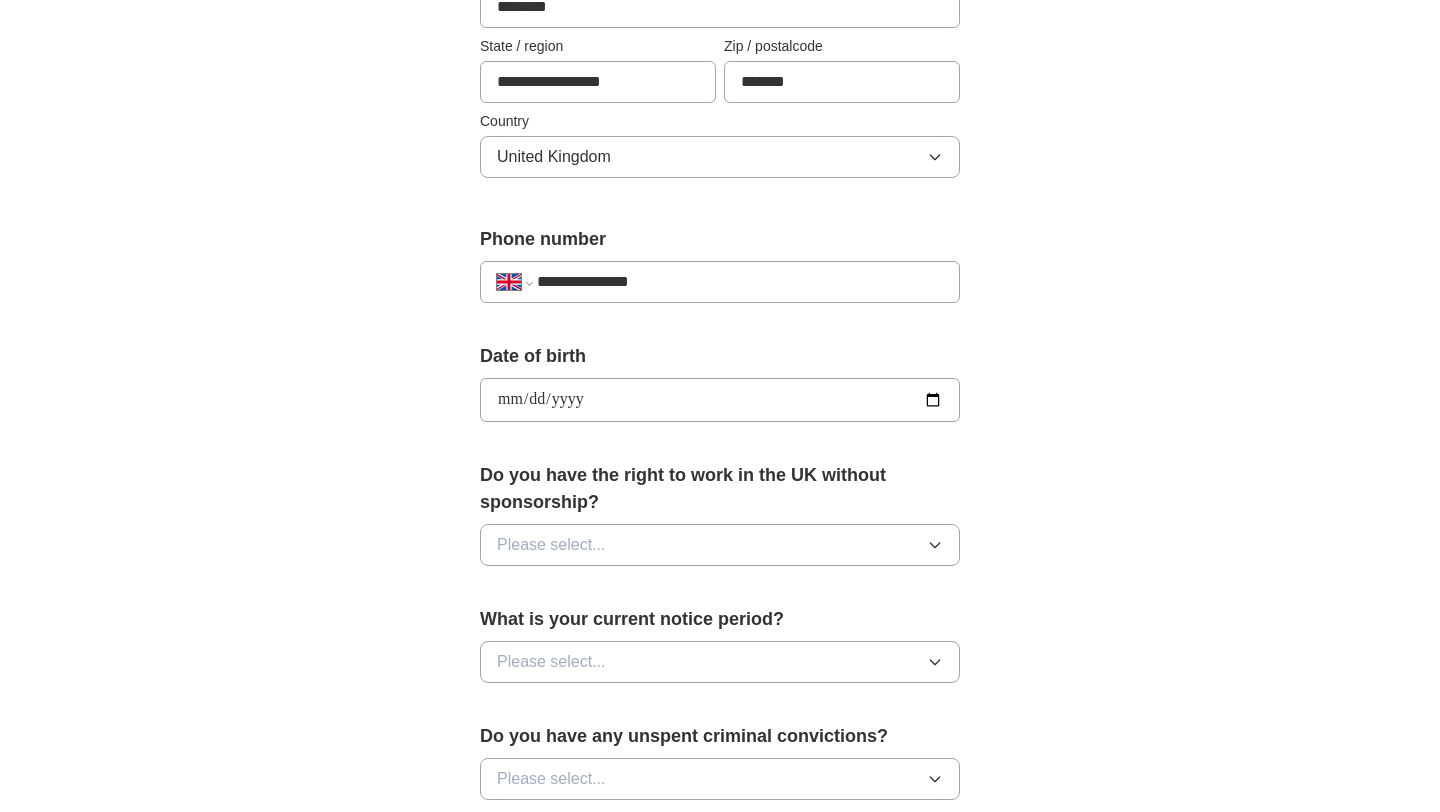 scroll, scrollTop: 605, scrollLeft: 0, axis: vertical 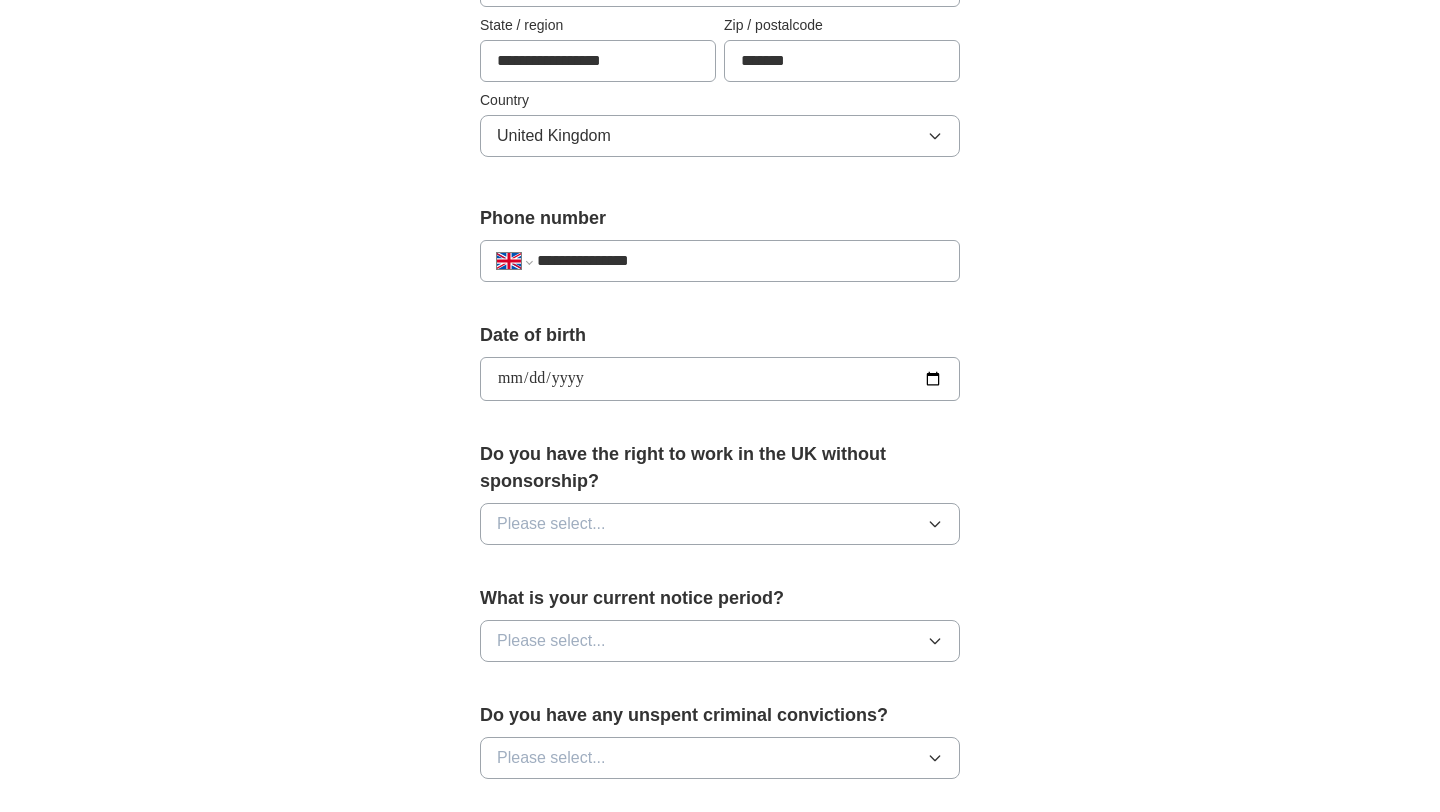 click on "Please select..." at bounding box center (720, 524) 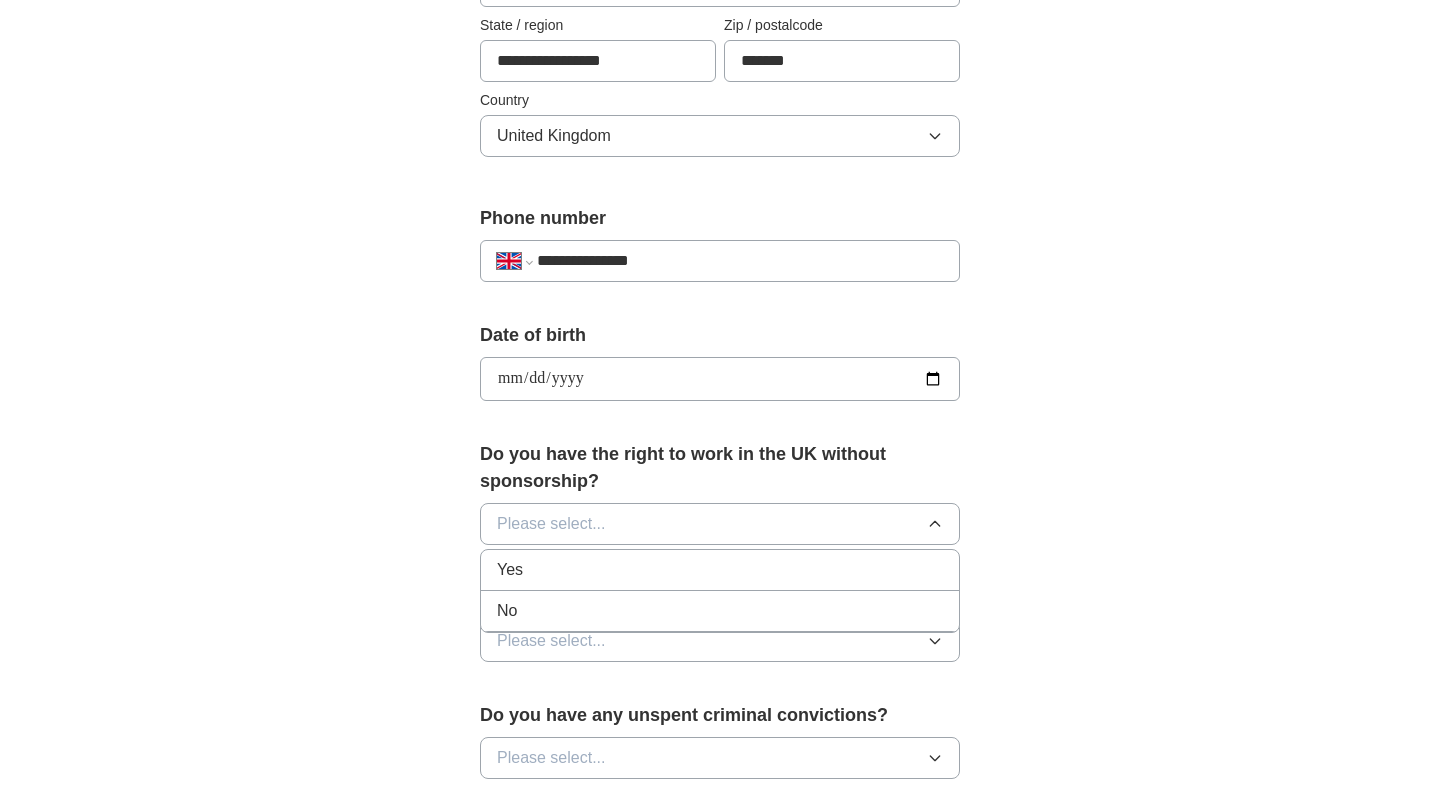 click on "Yes" at bounding box center (720, 570) 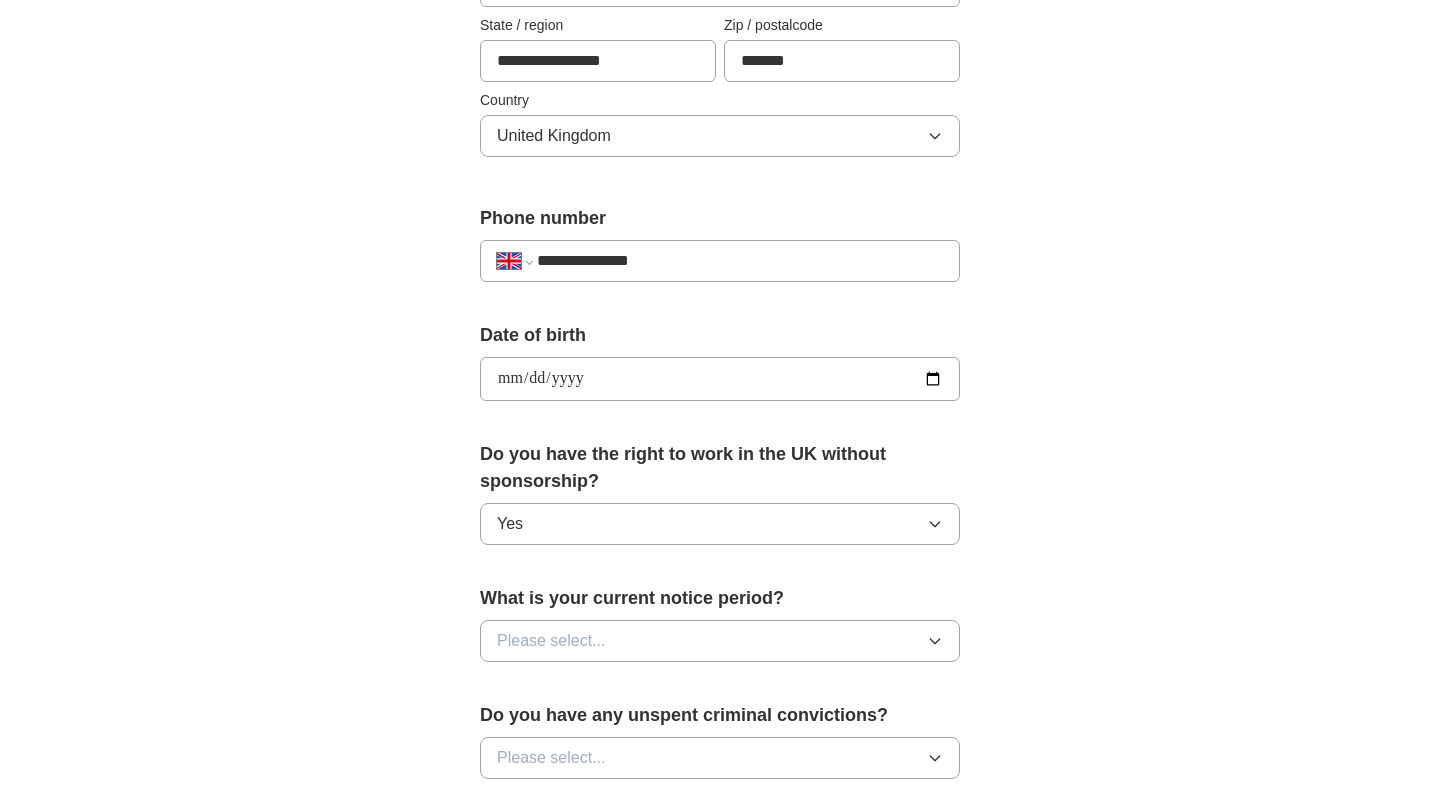 click on "Please select..." at bounding box center (720, 641) 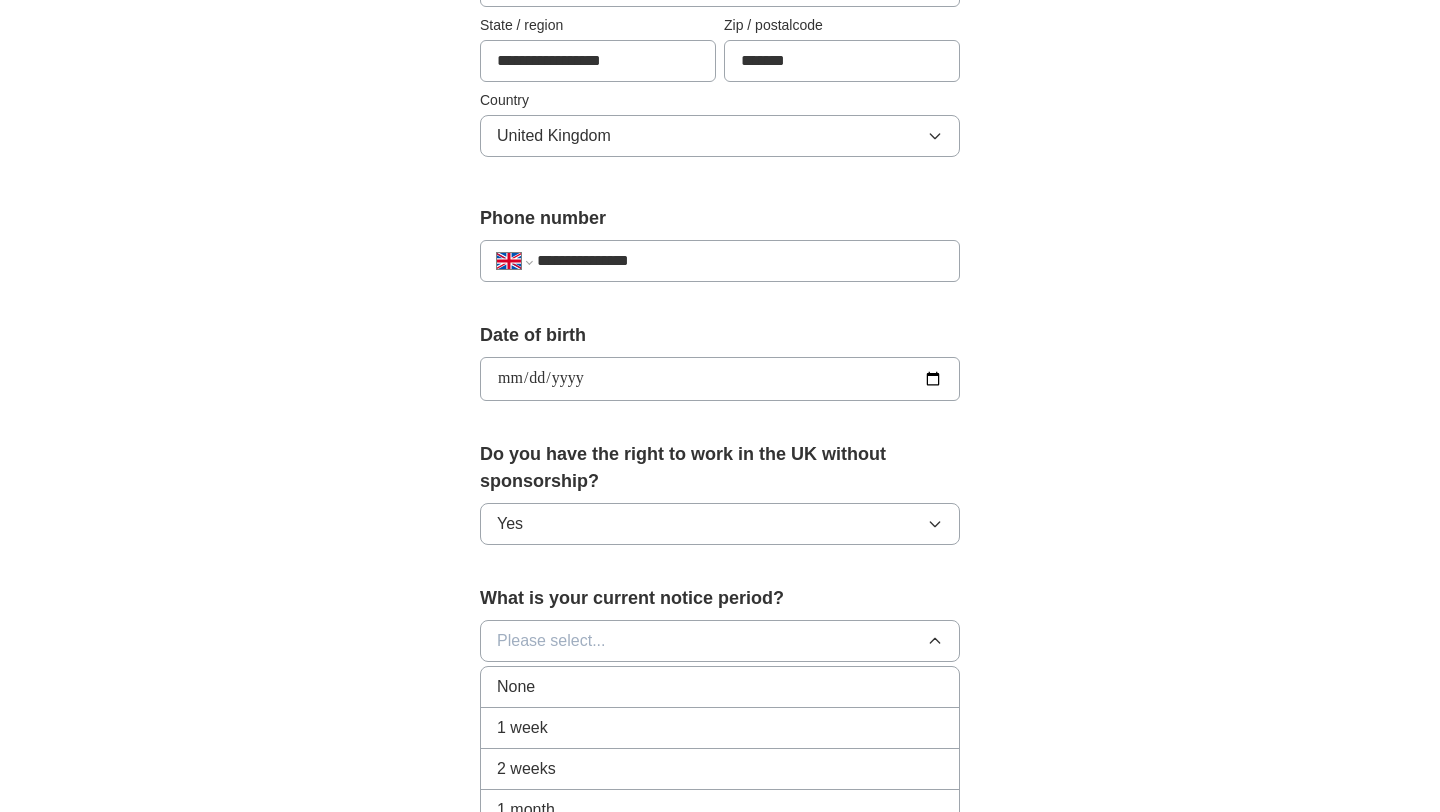 click on "None" at bounding box center [720, 687] 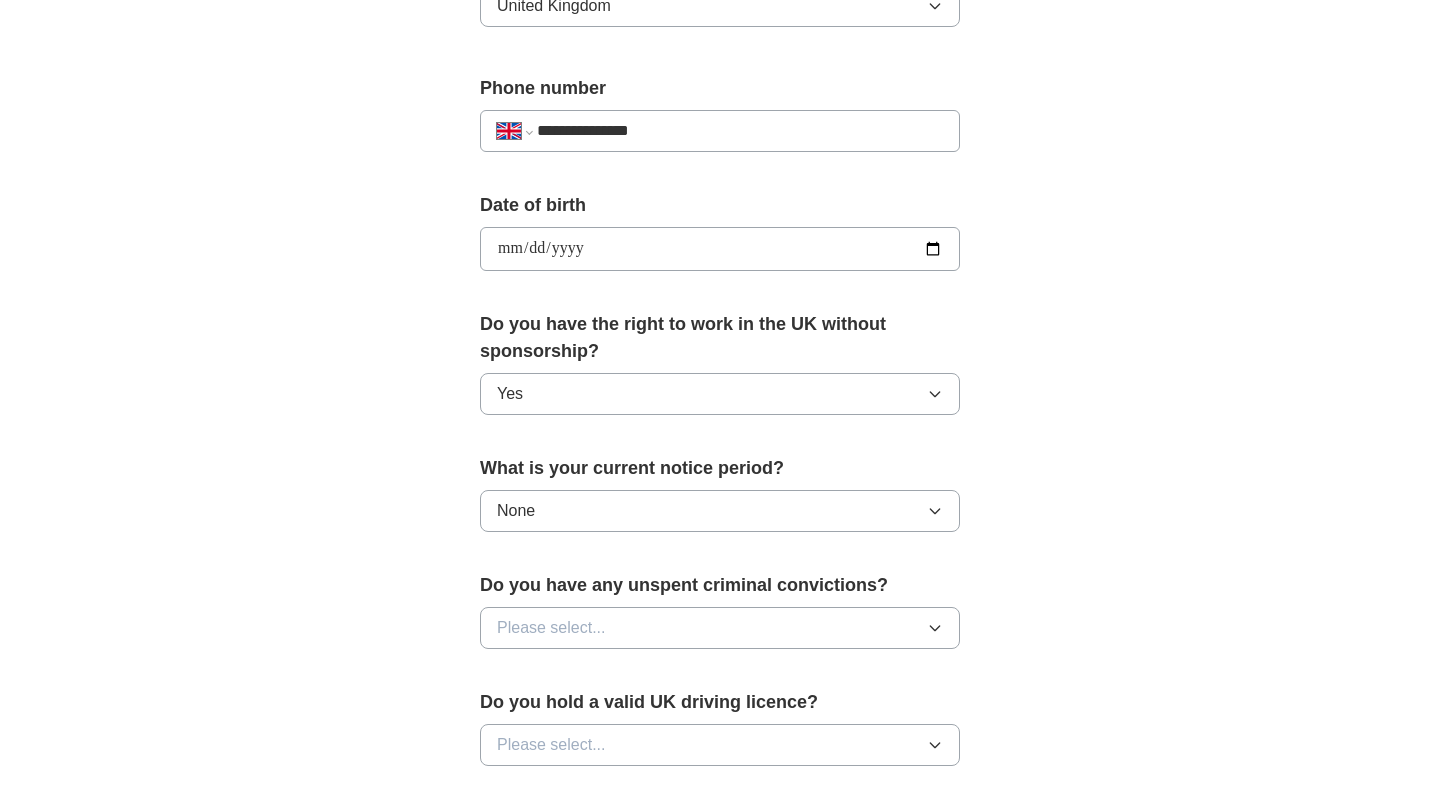 scroll, scrollTop: 736, scrollLeft: 0, axis: vertical 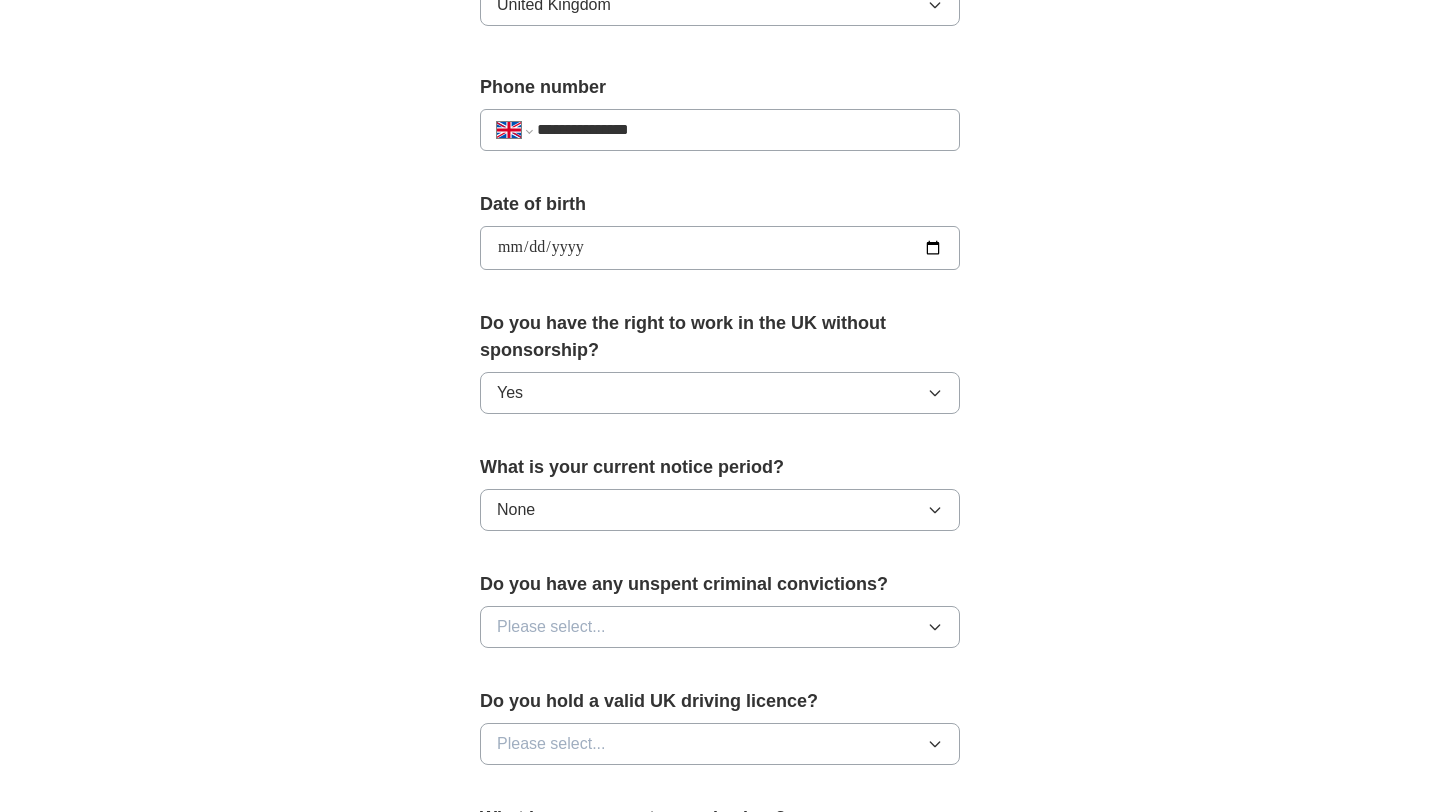 click on "Please select..." at bounding box center (551, 627) 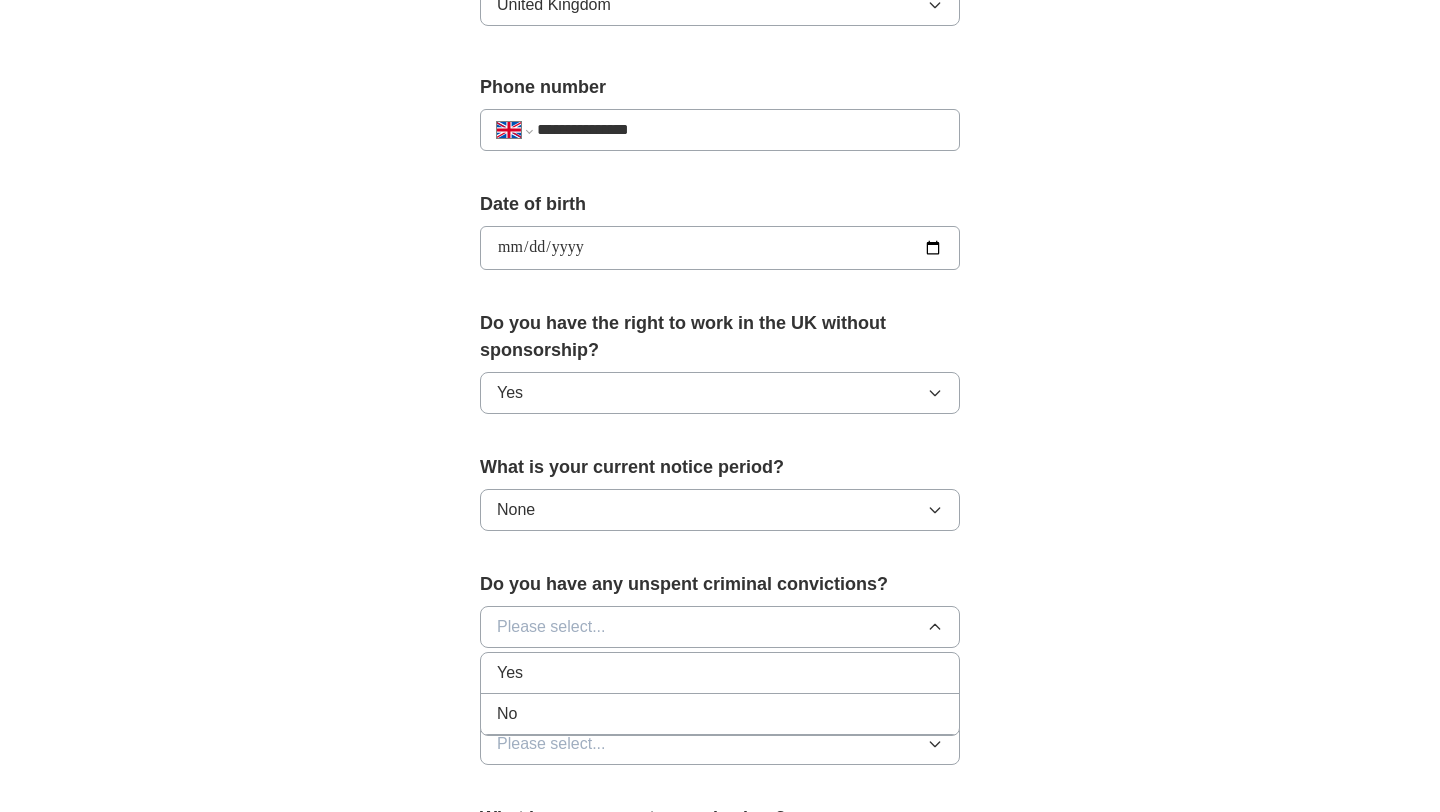 click on "No" at bounding box center [720, 714] 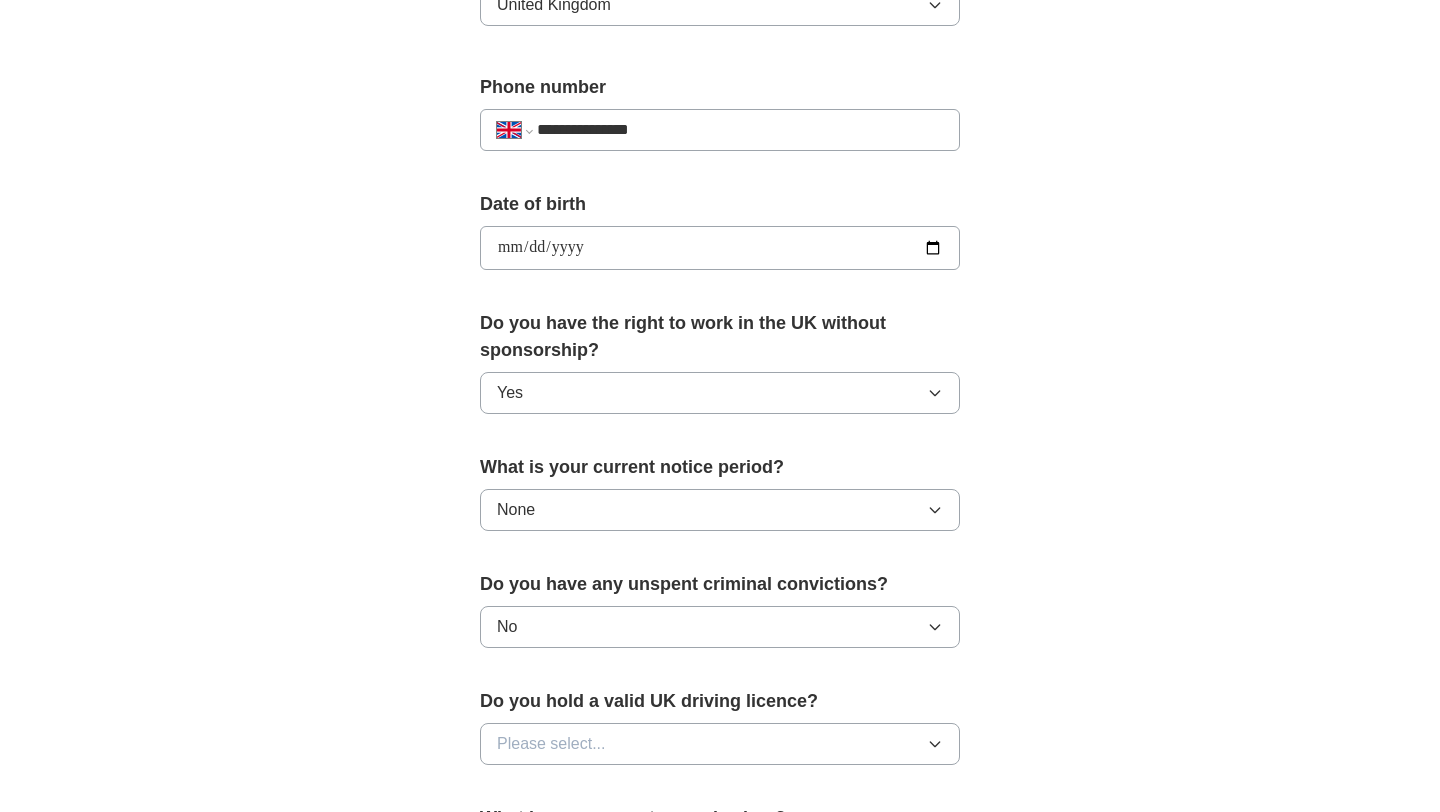 click on "Please select..." at bounding box center [551, 744] 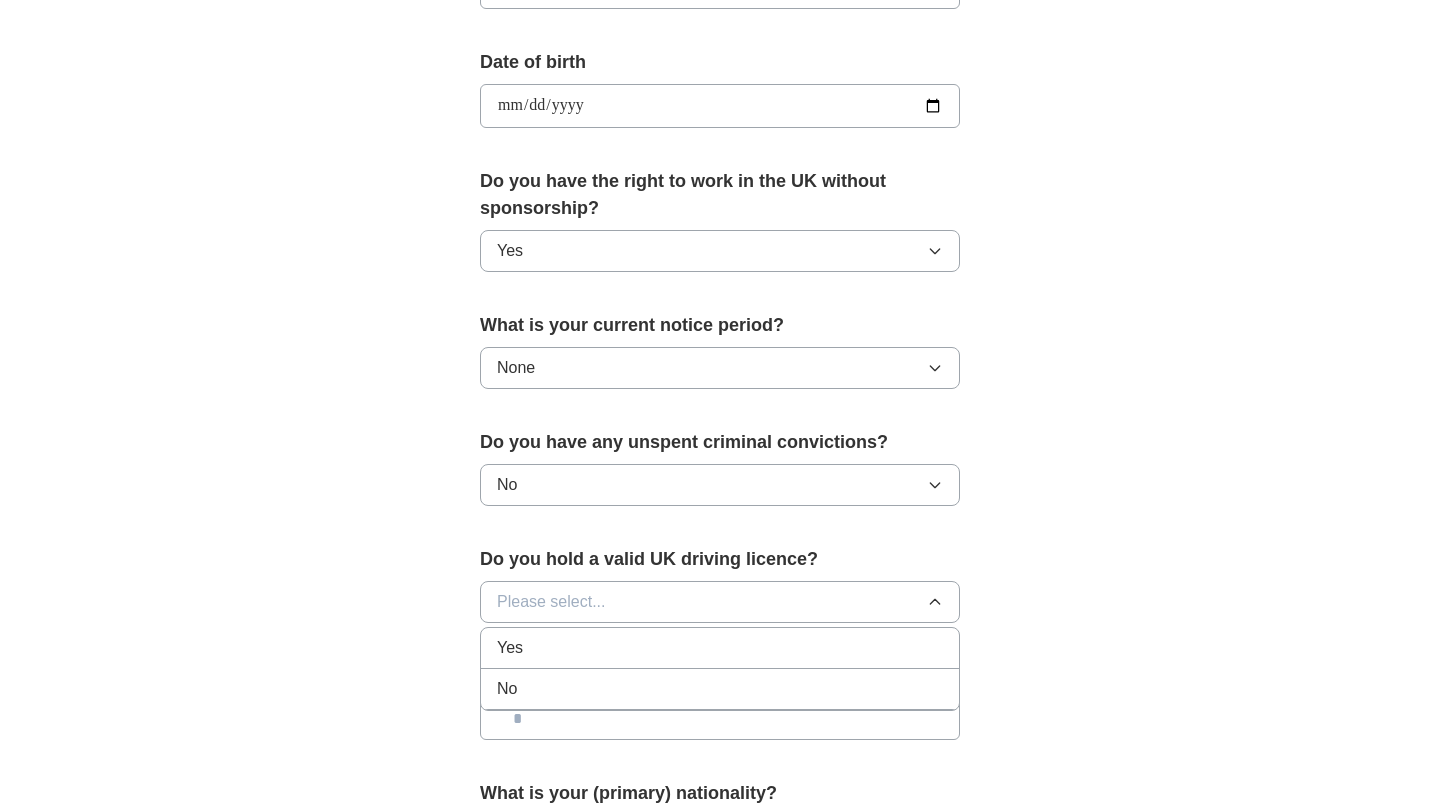 scroll, scrollTop: 879, scrollLeft: 0, axis: vertical 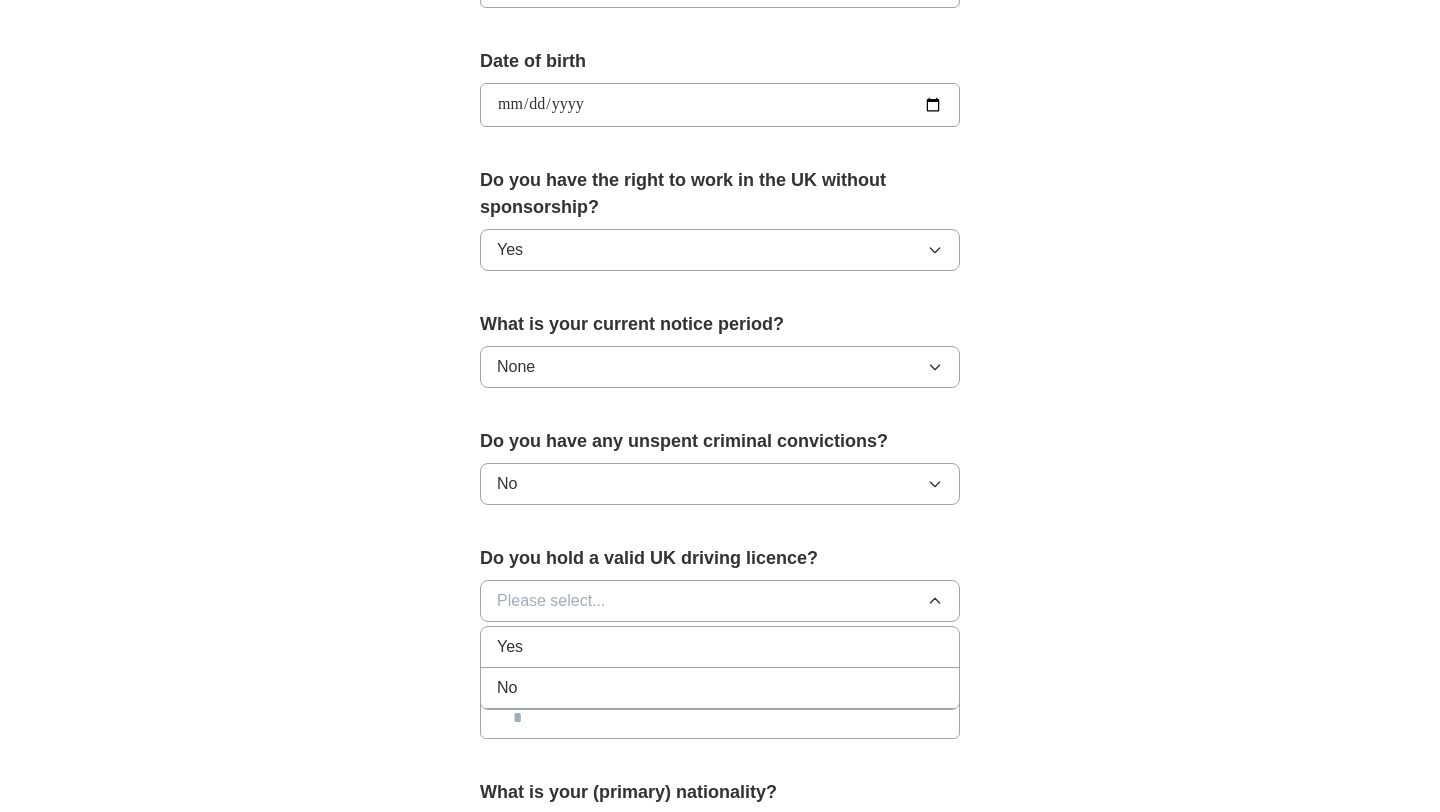click on "No" at bounding box center [720, 688] 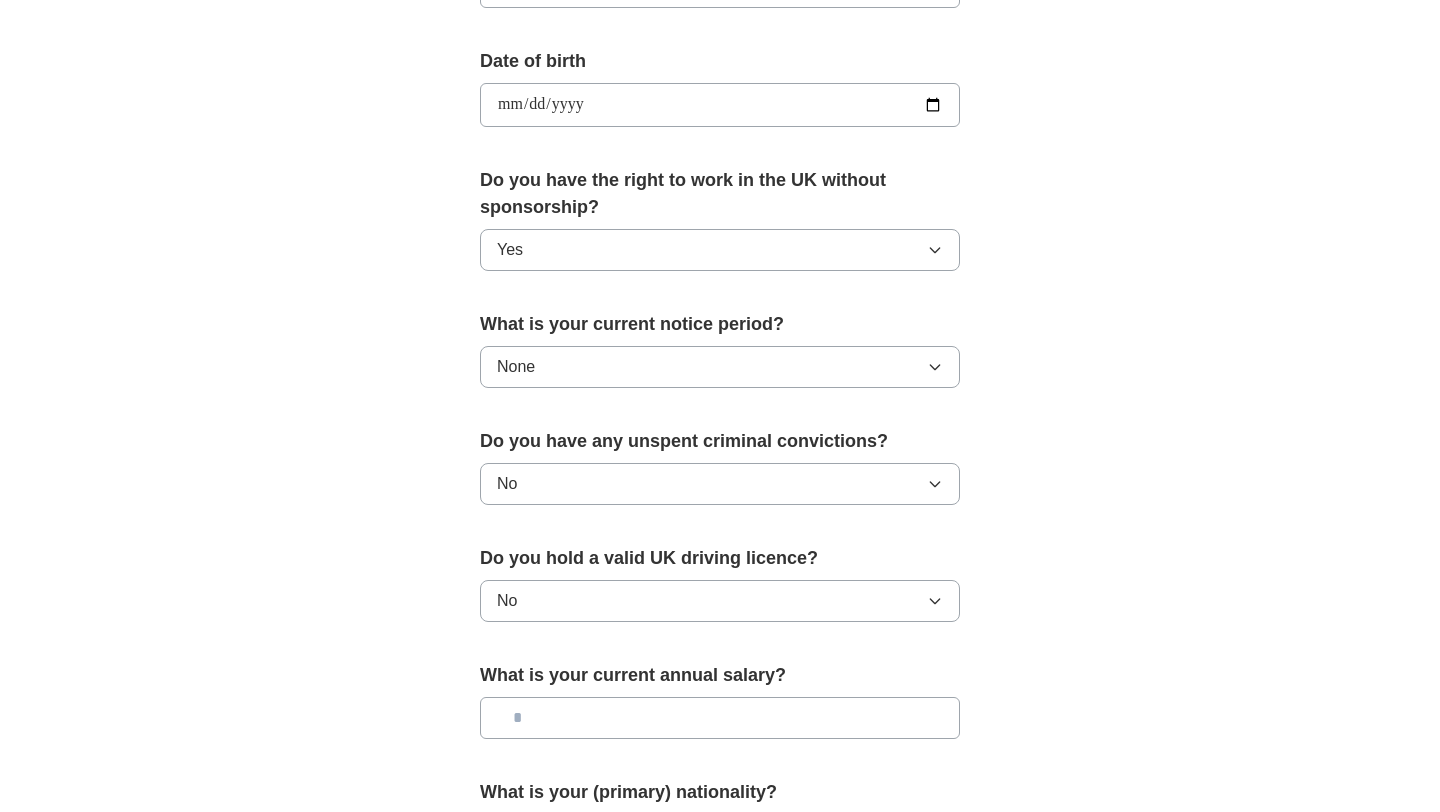 click at bounding box center (720, 718) 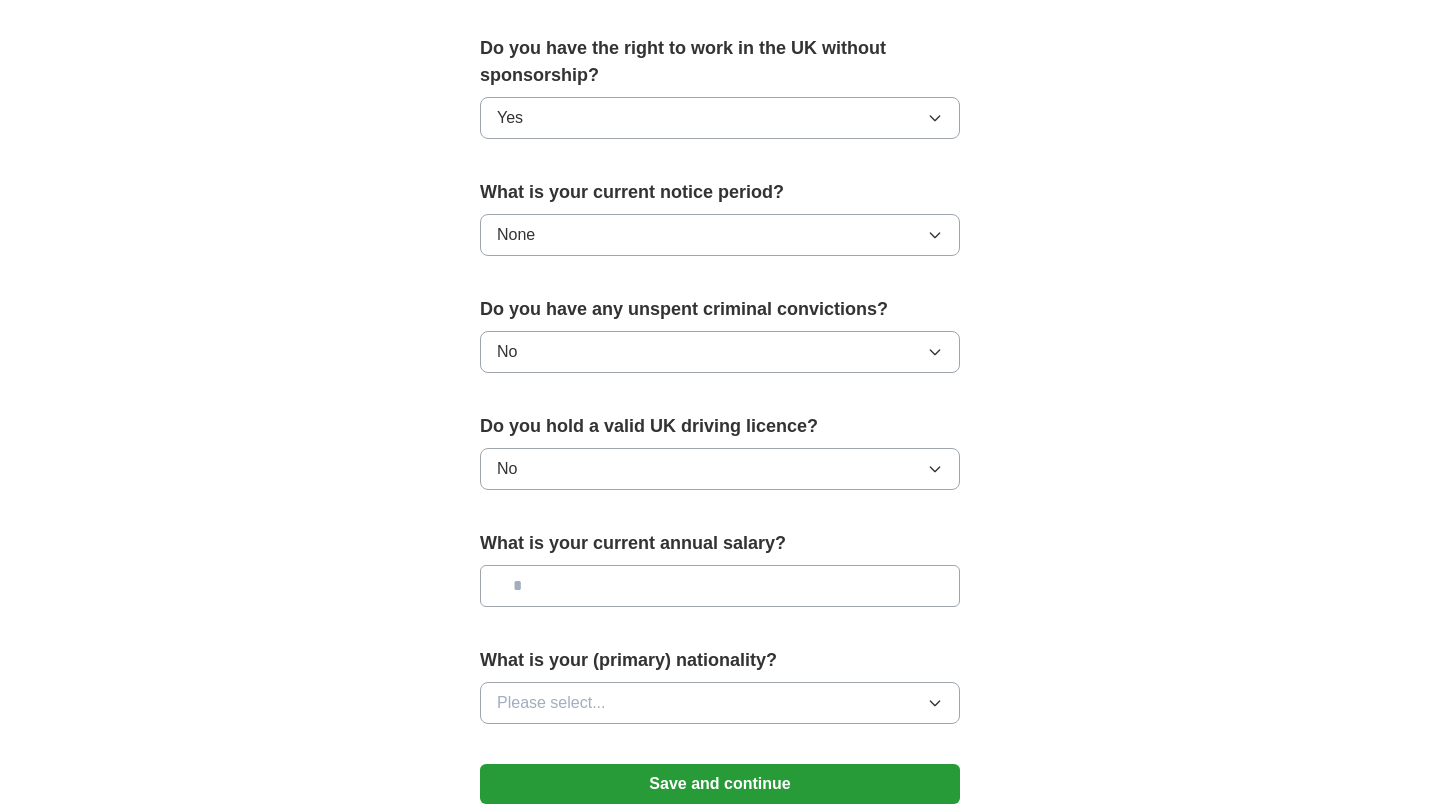 scroll, scrollTop: 1014, scrollLeft: 0, axis: vertical 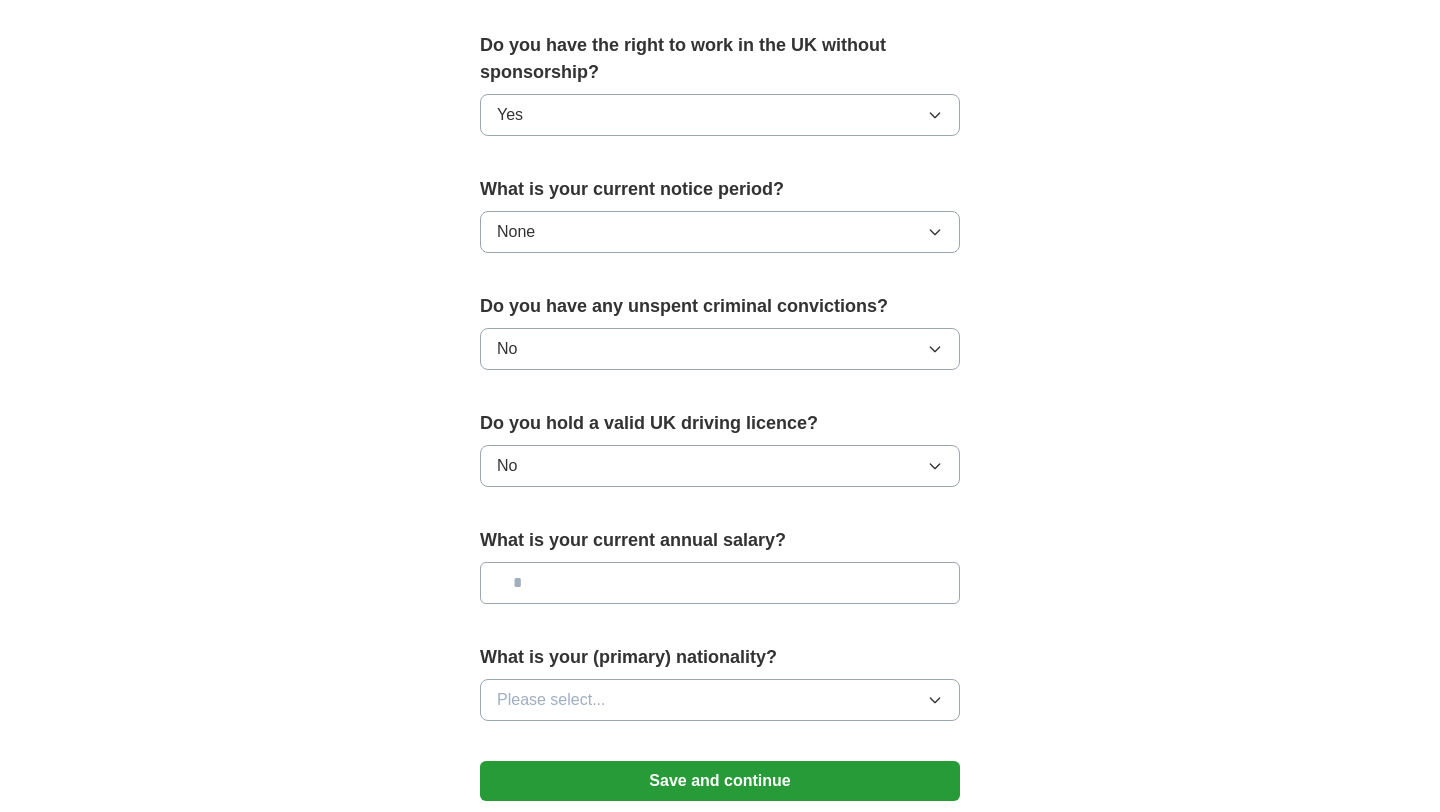 click on "Please select..." at bounding box center (551, 700) 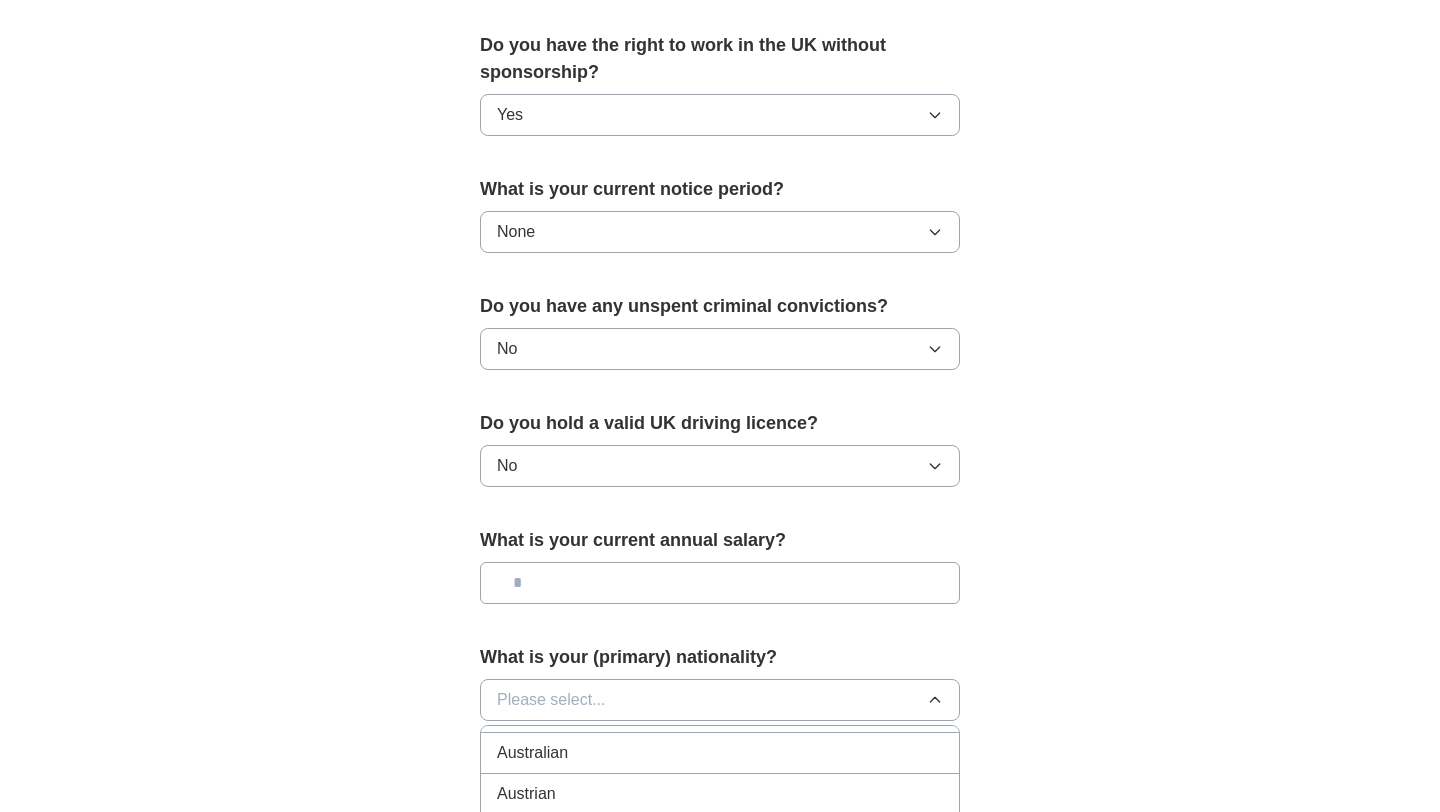 scroll, scrollTop: 480, scrollLeft: 0, axis: vertical 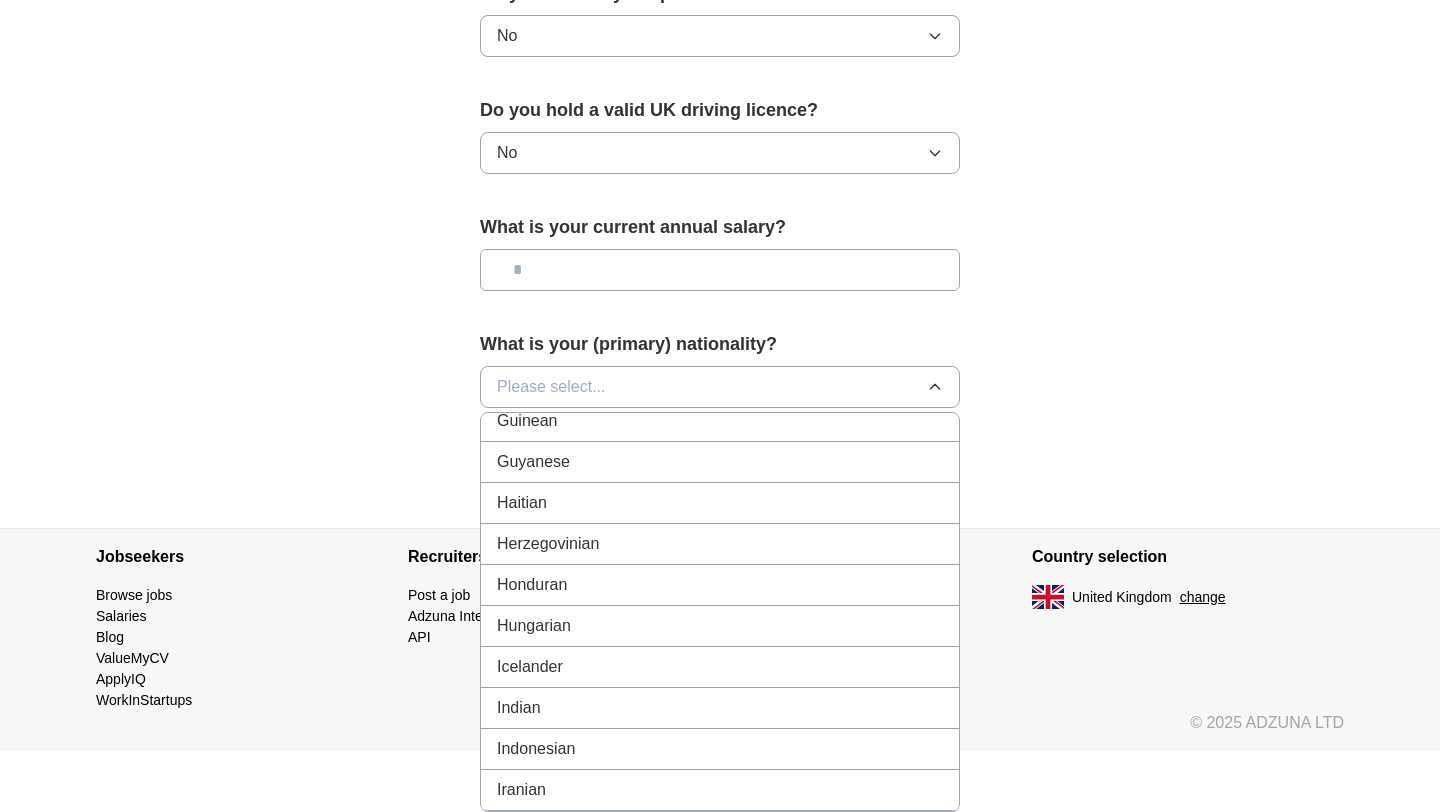 click on "Indian" at bounding box center (720, 708) 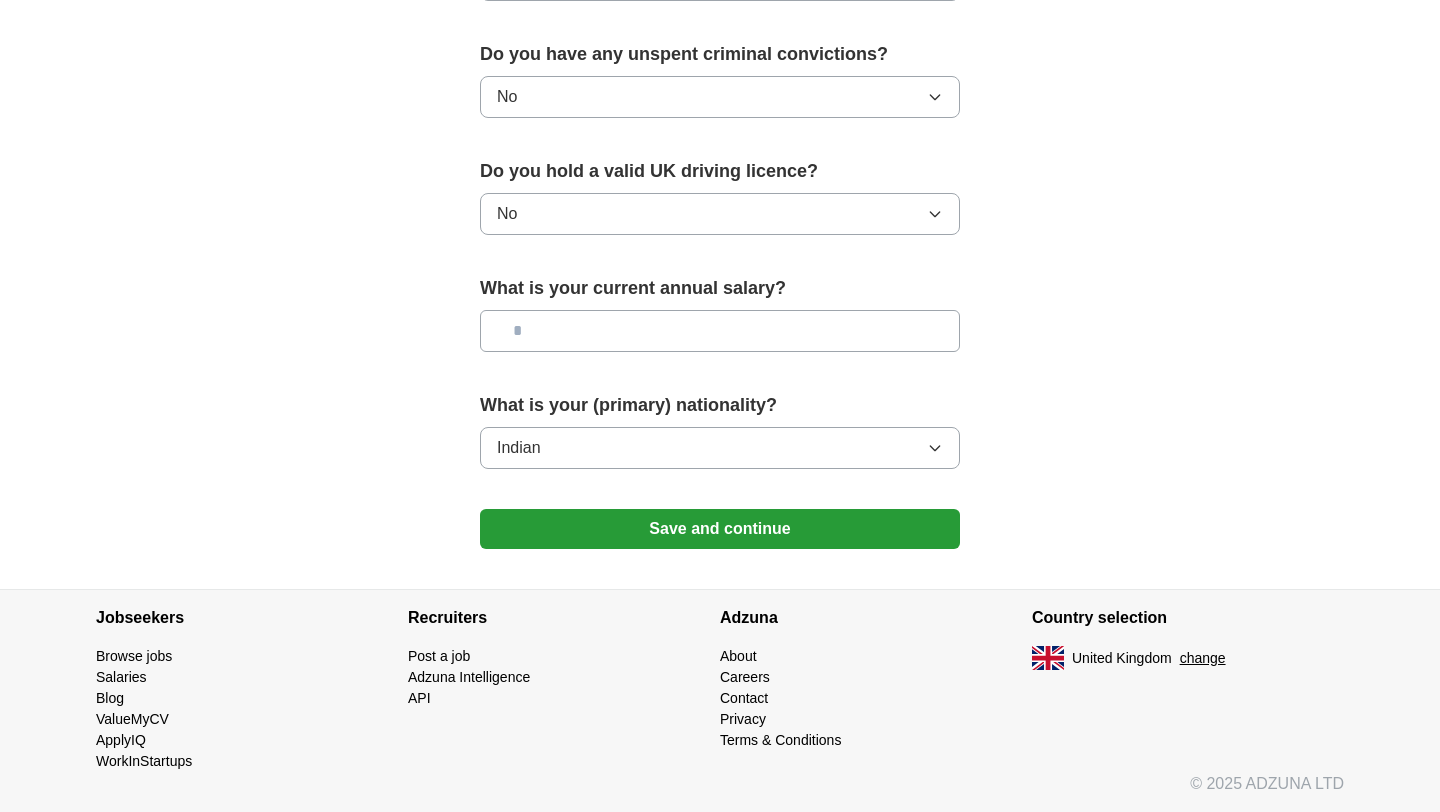 scroll, scrollTop: 1266, scrollLeft: 0, axis: vertical 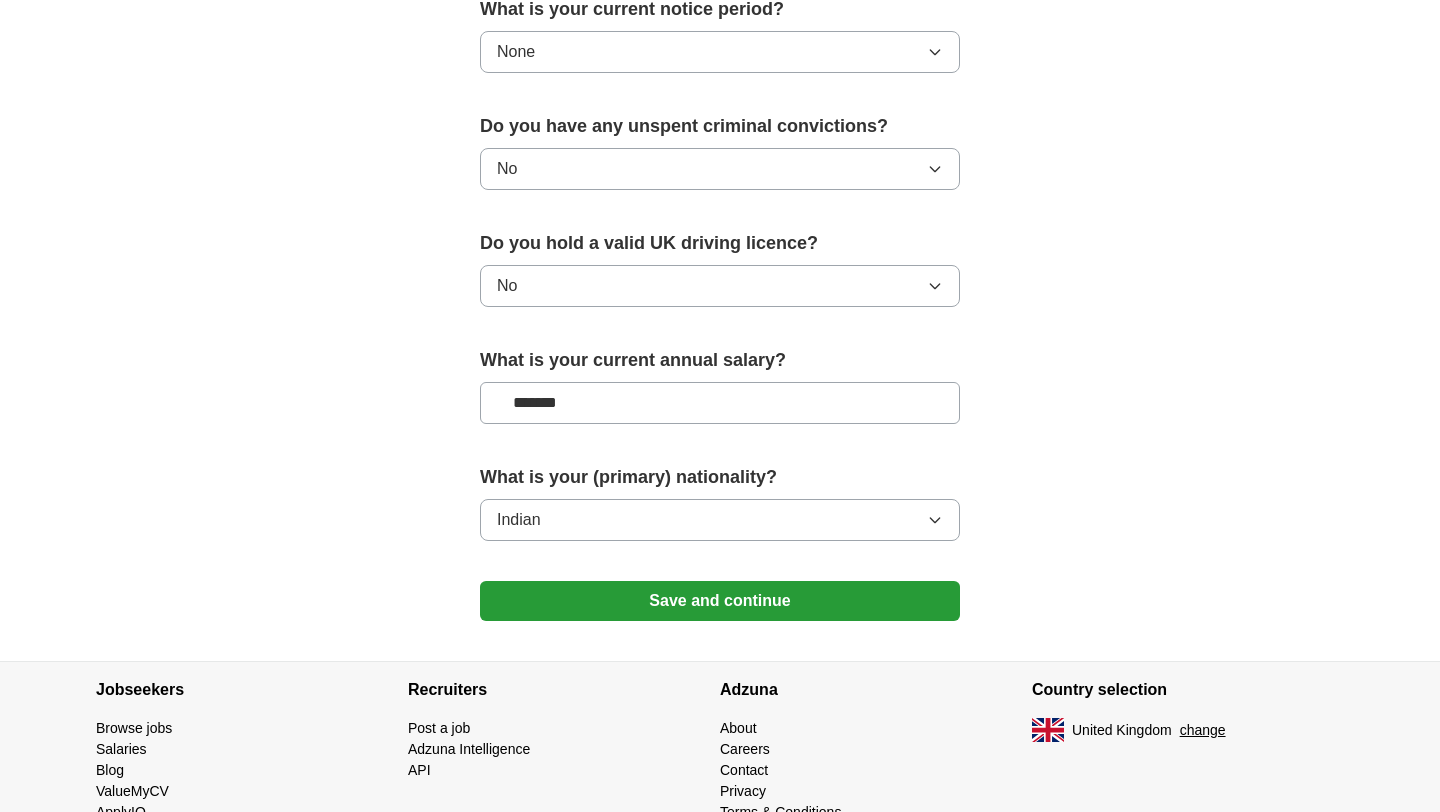 type on "*******" 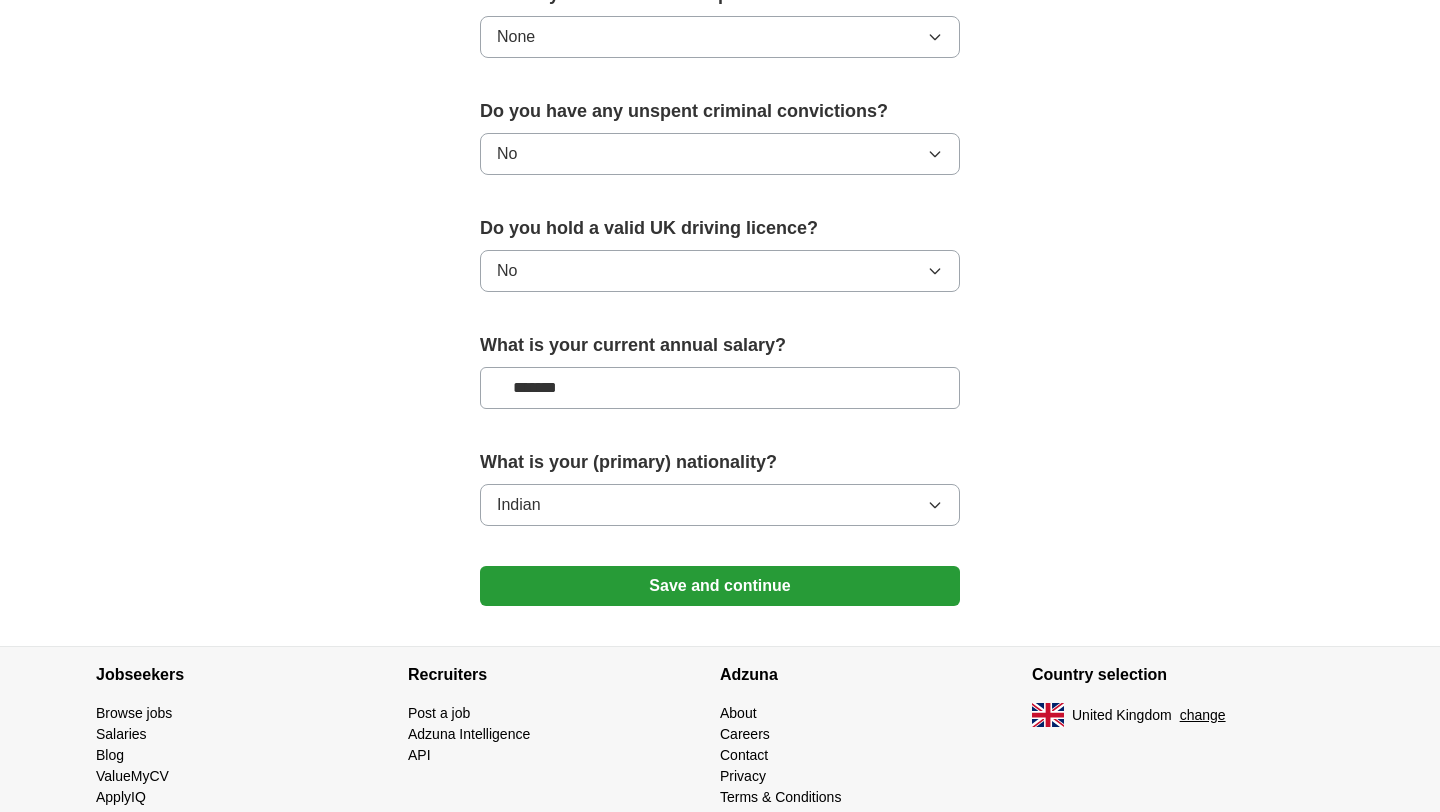 scroll, scrollTop: 1211, scrollLeft: 0, axis: vertical 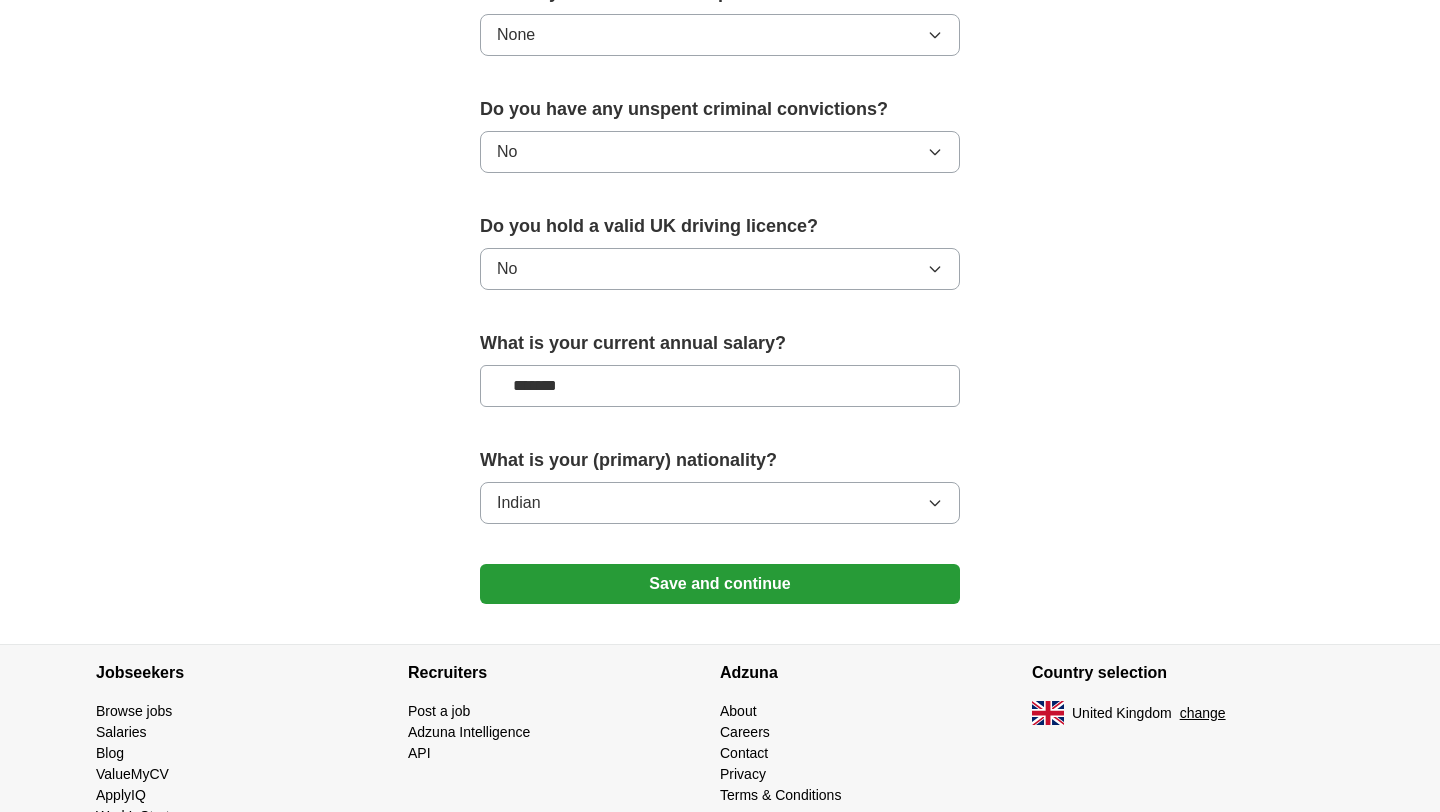 click on "Save and continue" at bounding box center [720, 584] 